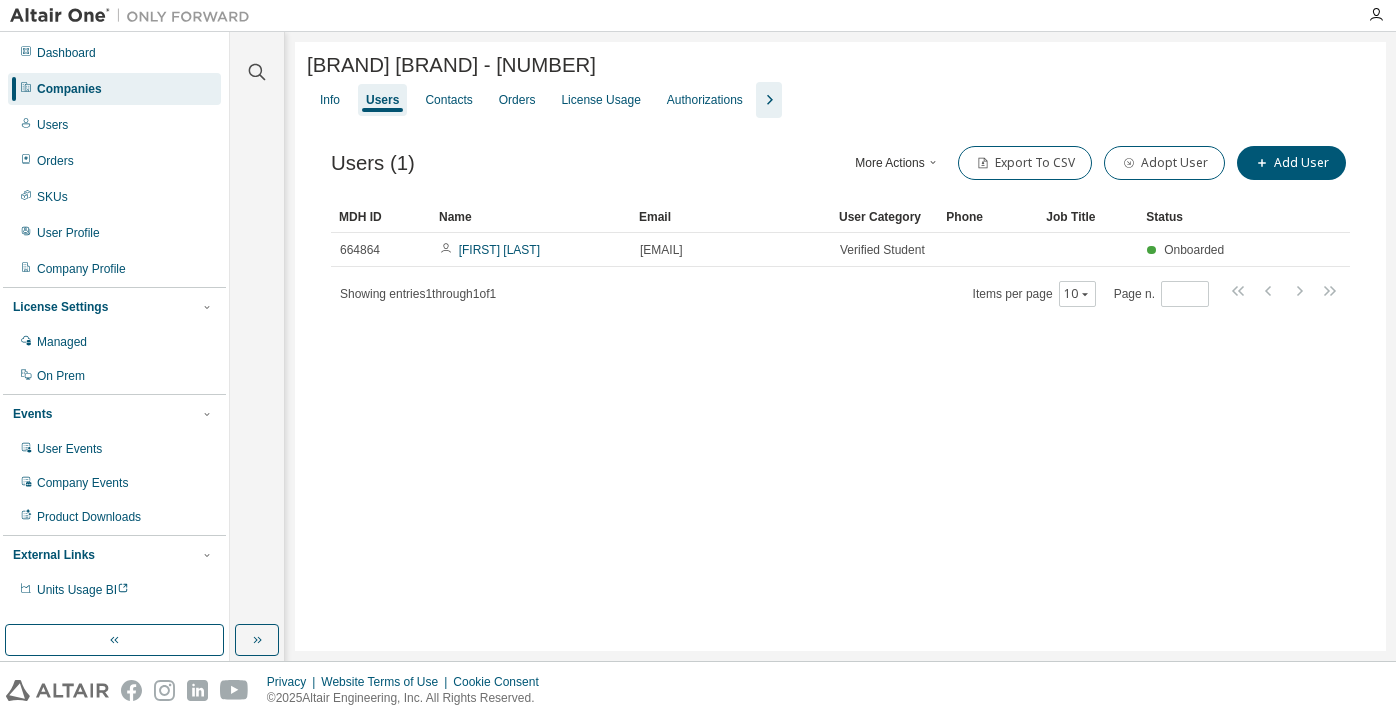 scroll, scrollTop: 0, scrollLeft: 0, axis: both 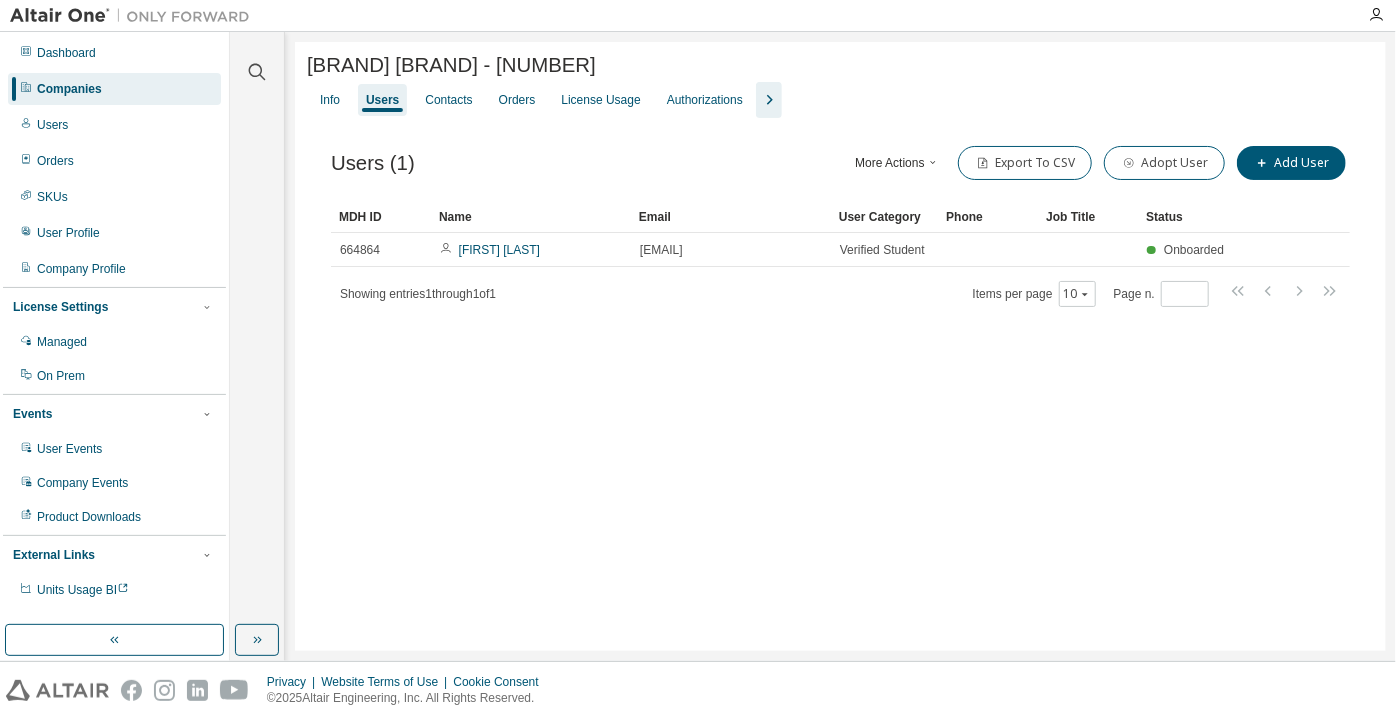 click at bounding box center [257, 60] 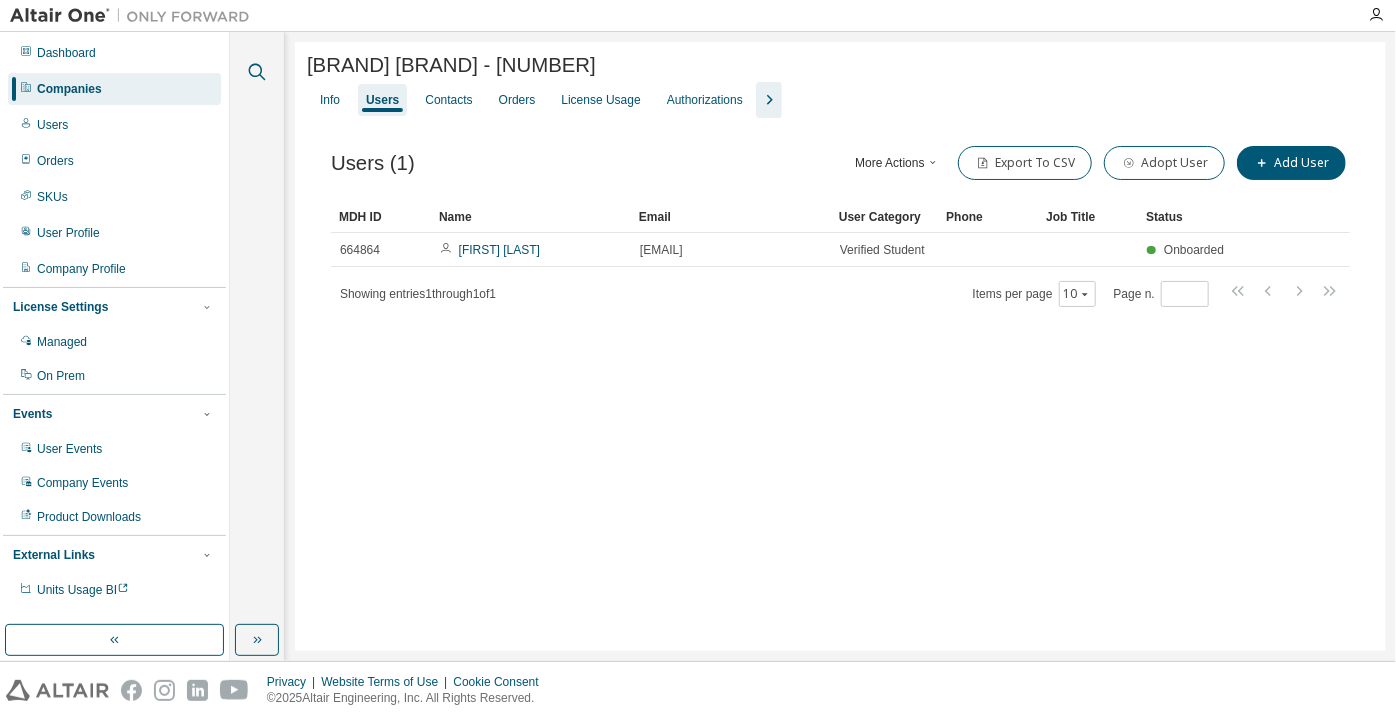 click 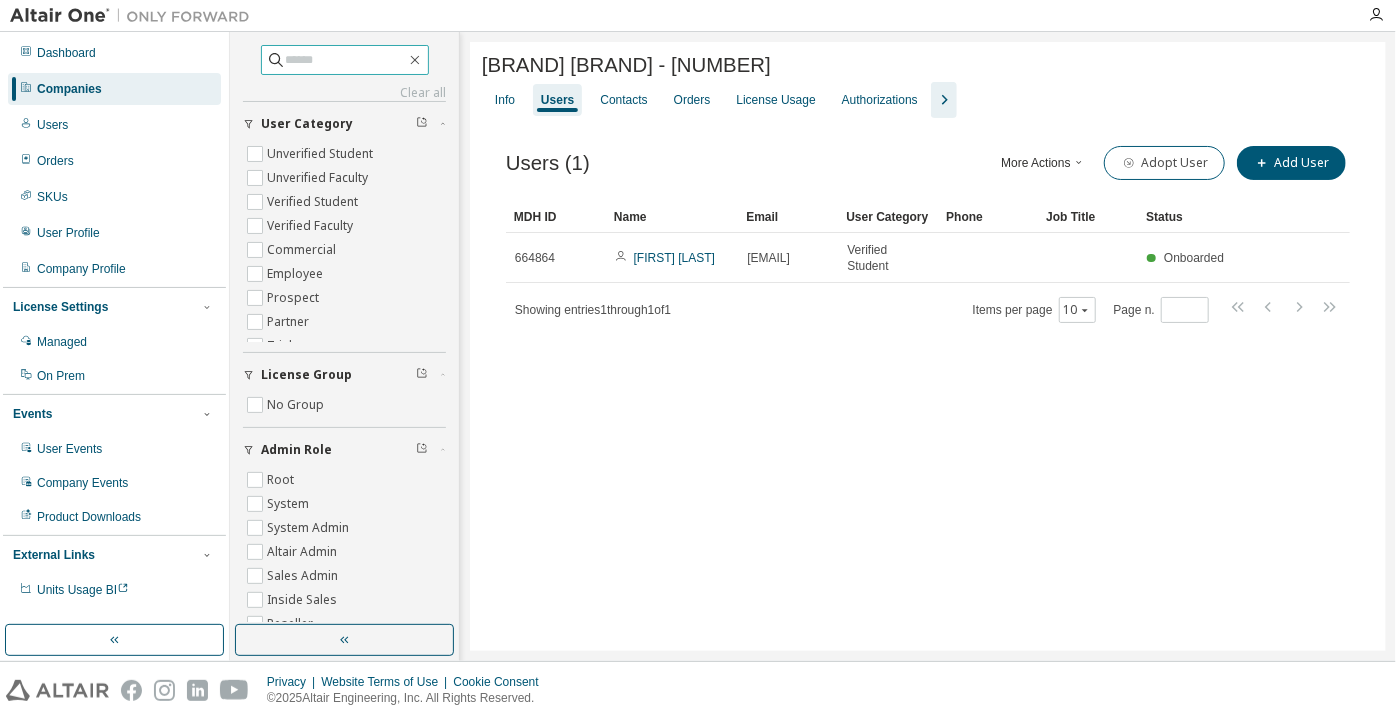 click at bounding box center (346, 60) 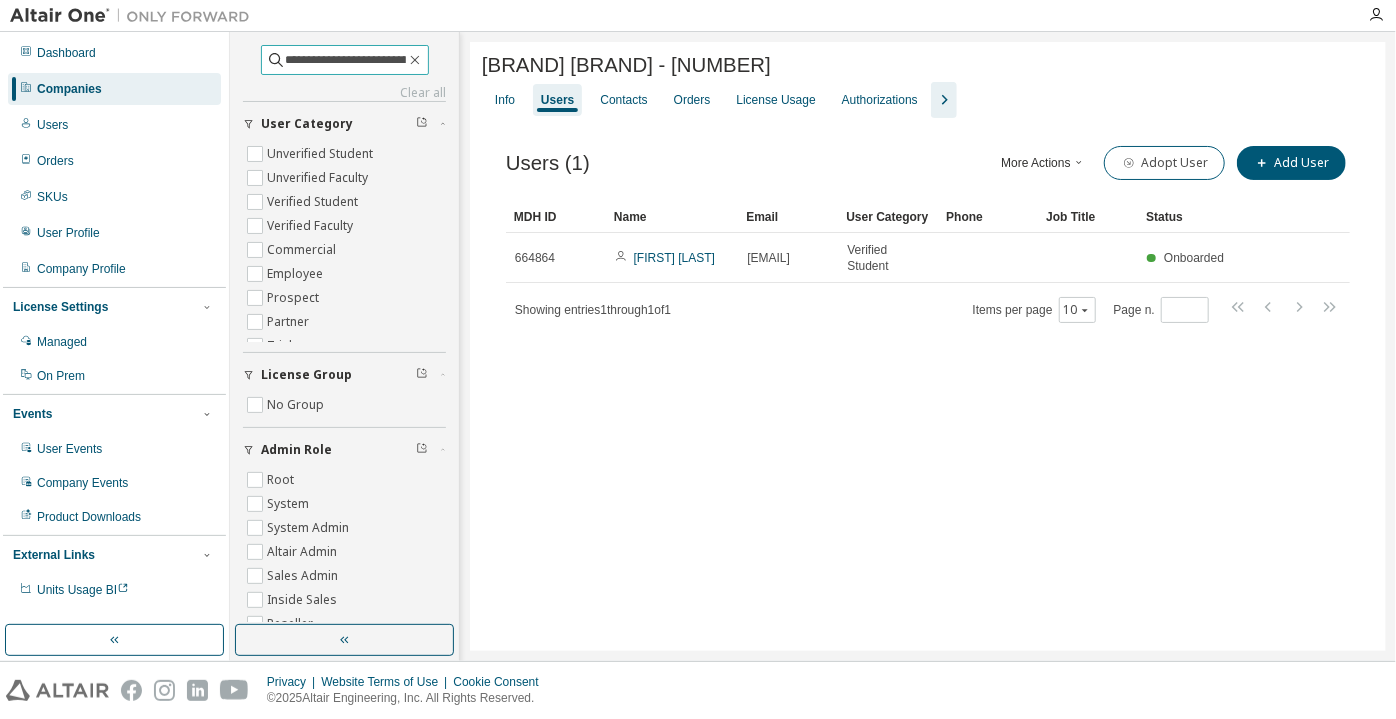 scroll, scrollTop: 0, scrollLeft: 21, axis: horizontal 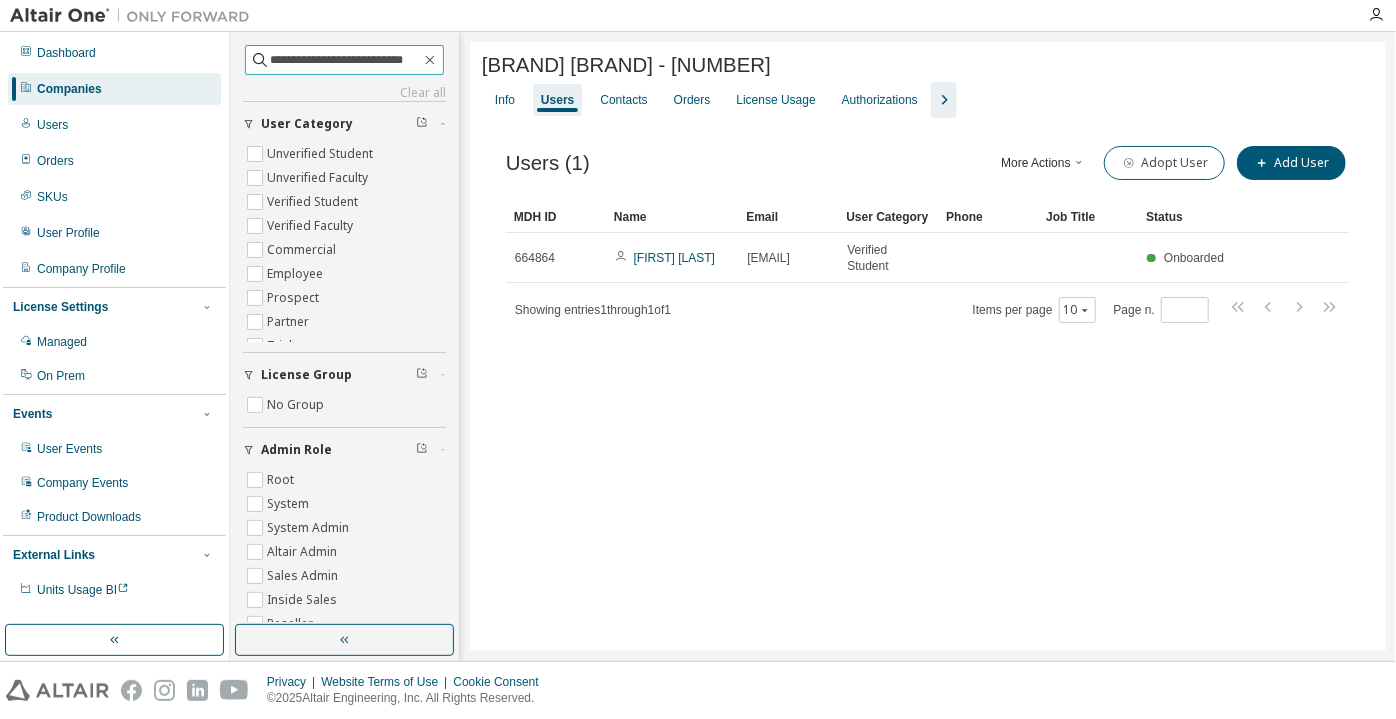 type on "**********" 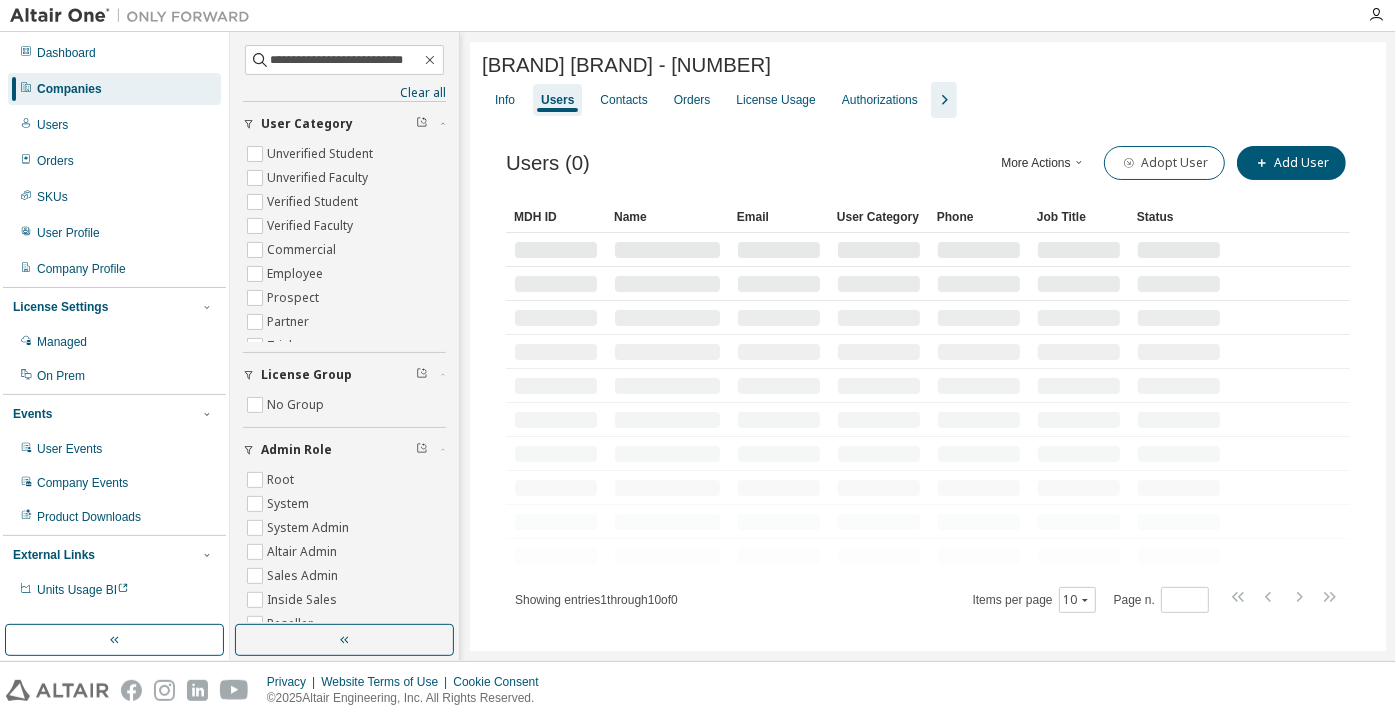 scroll, scrollTop: 0, scrollLeft: 0, axis: both 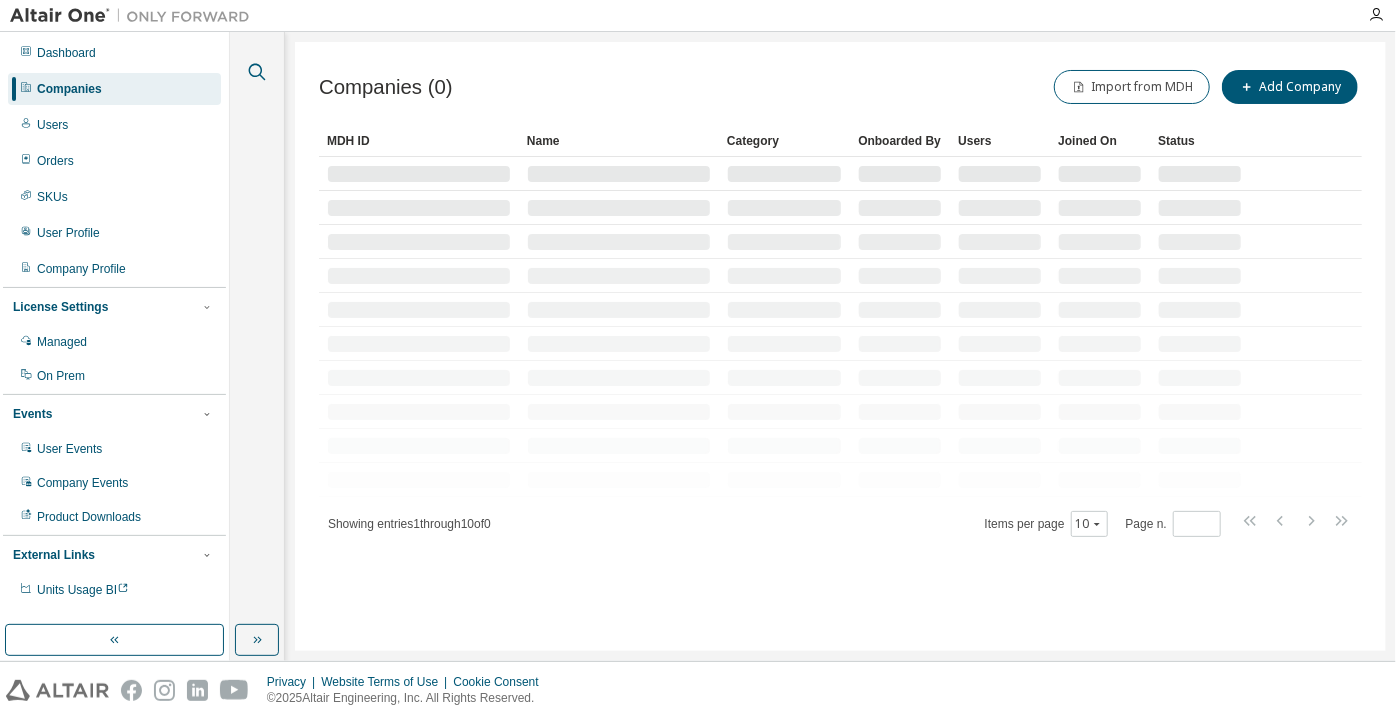 click at bounding box center [257, 72] 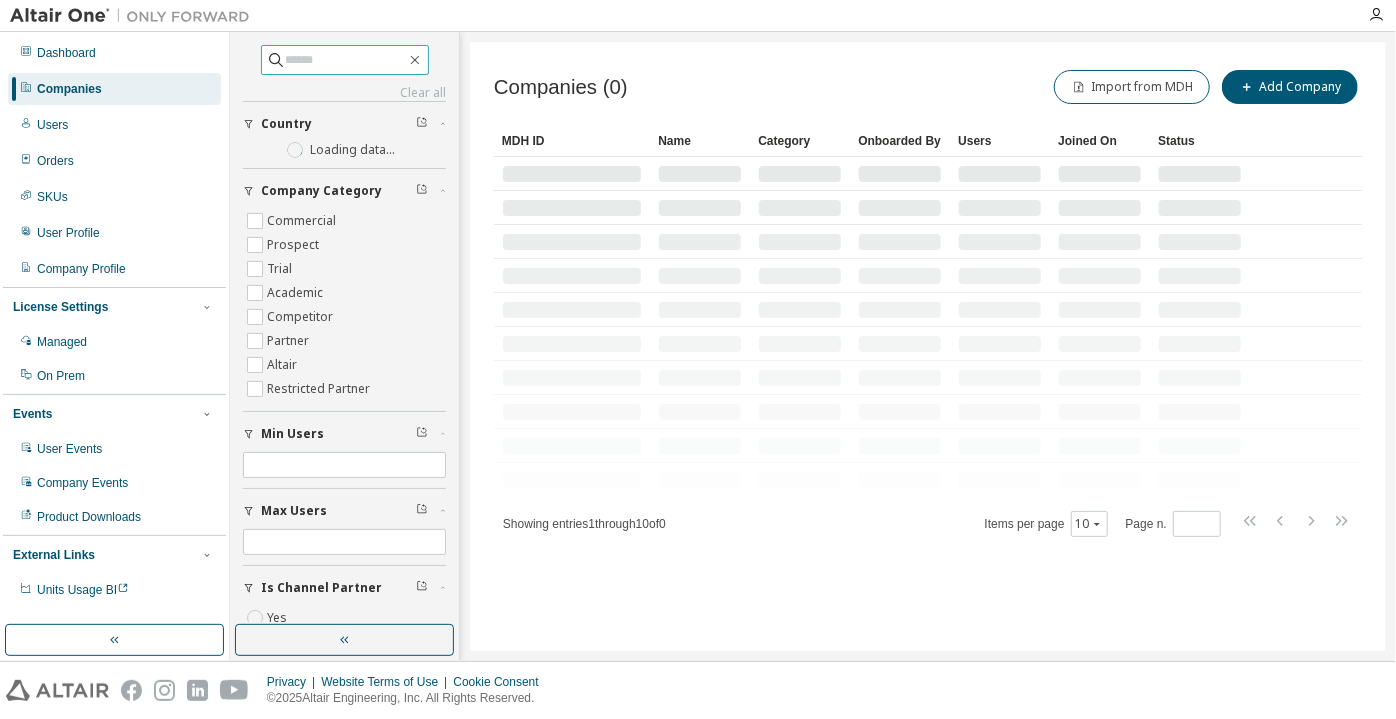click at bounding box center [346, 60] 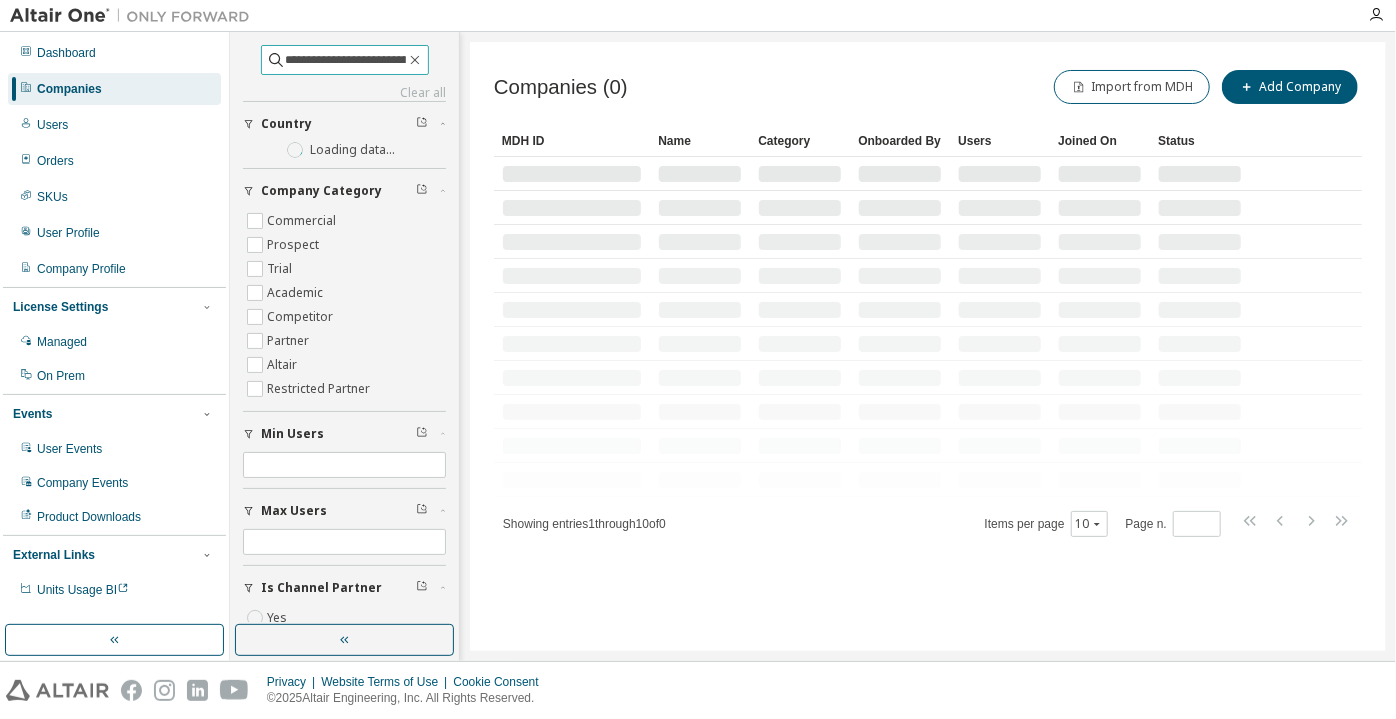 scroll, scrollTop: 0, scrollLeft: 21, axis: horizontal 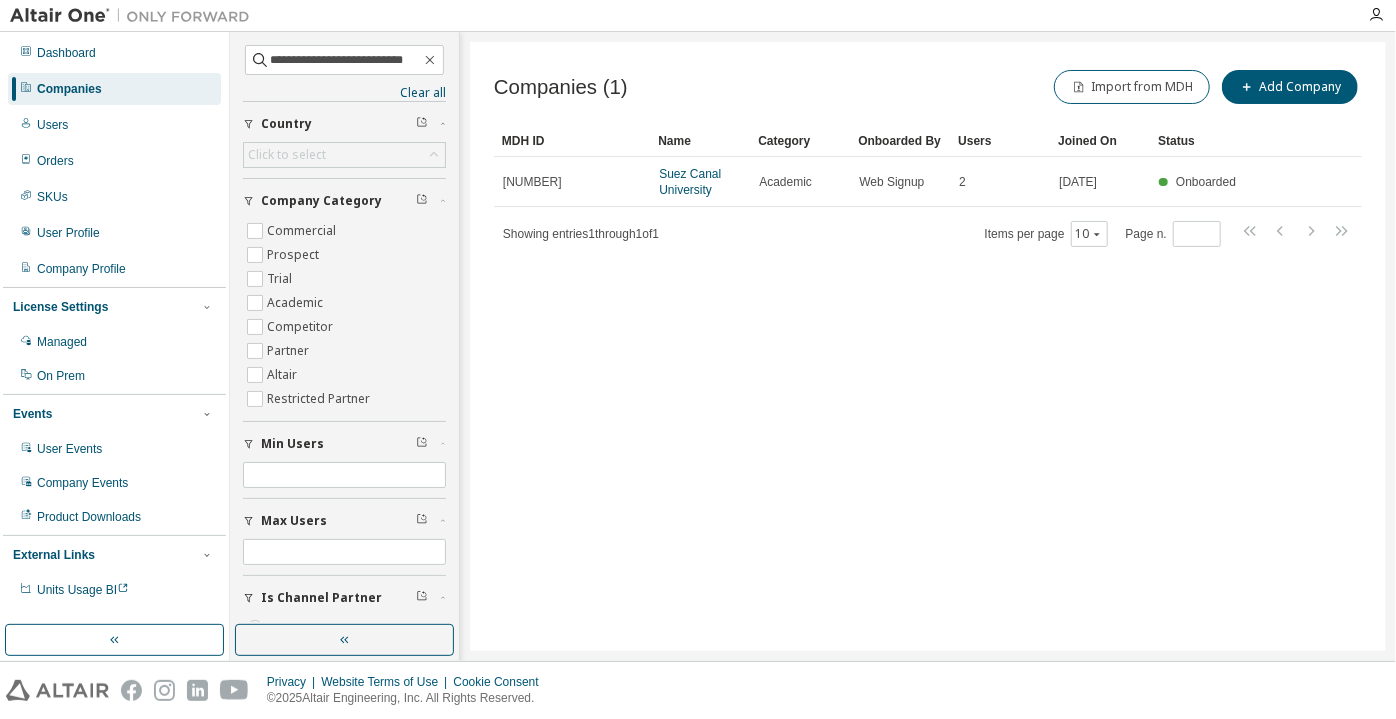 click on "Companies" at bounding box center [69, 89] 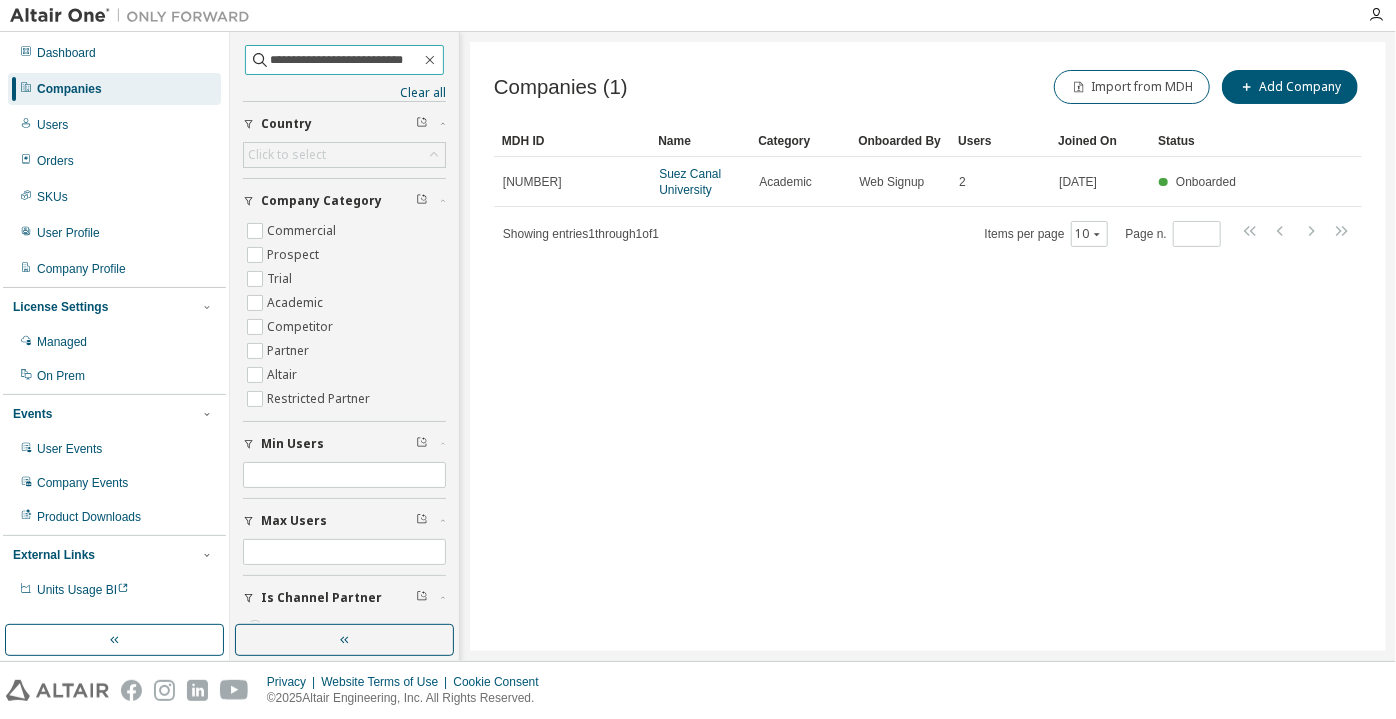 click on "**********" at bounding box center [345, 60] 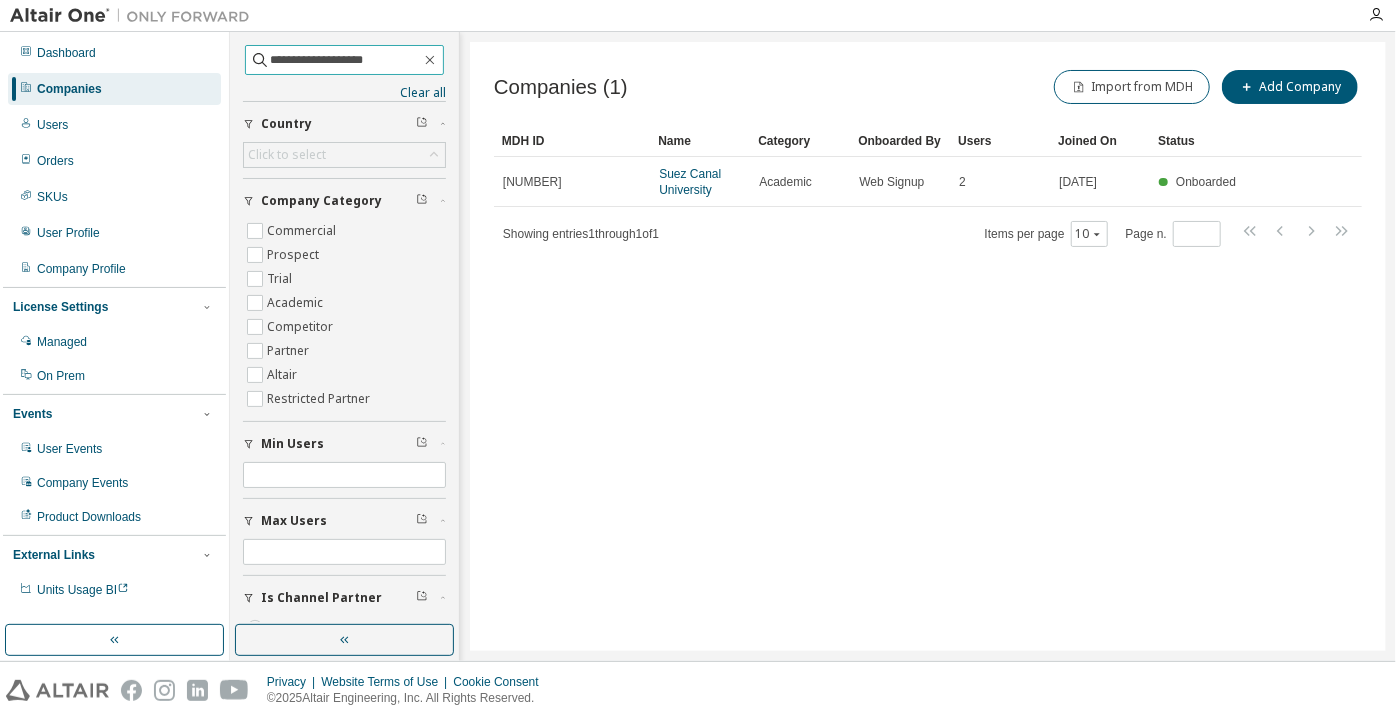 type on "**********" 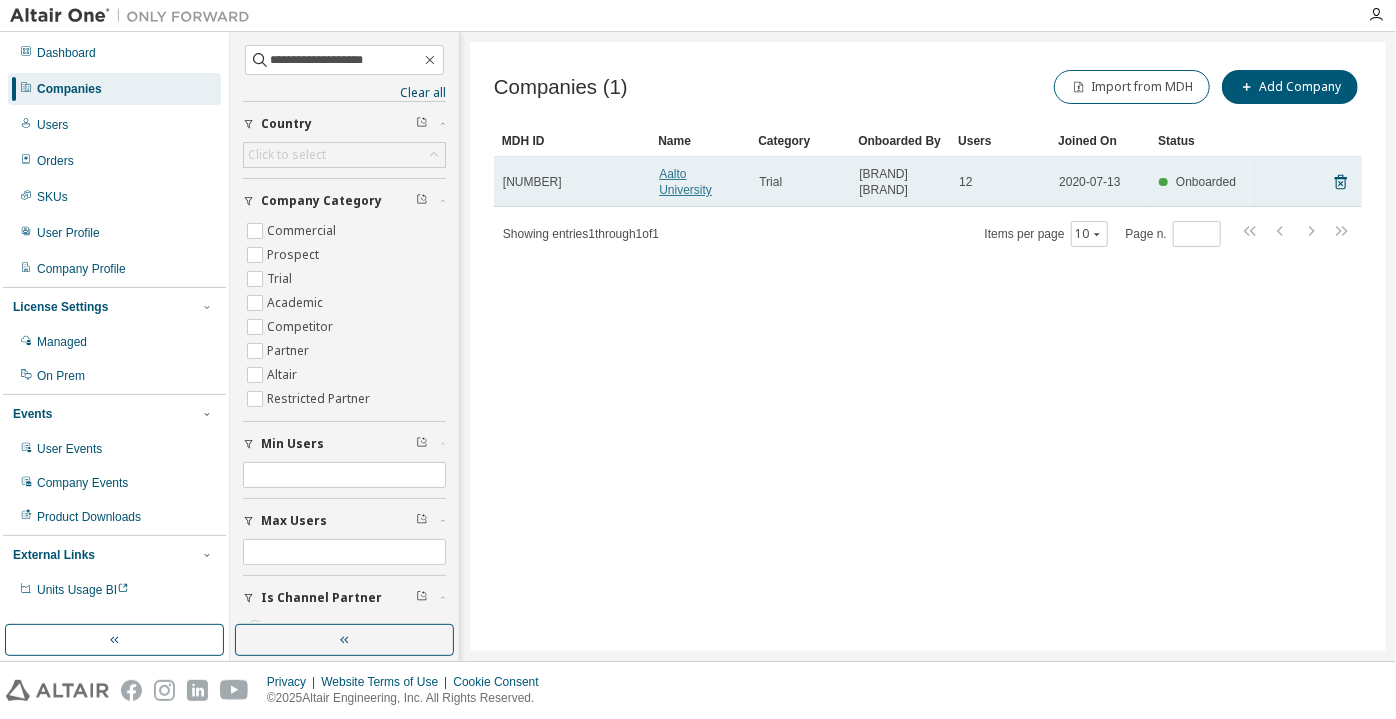click on "Aalto University" at bounding box center [685, 182] 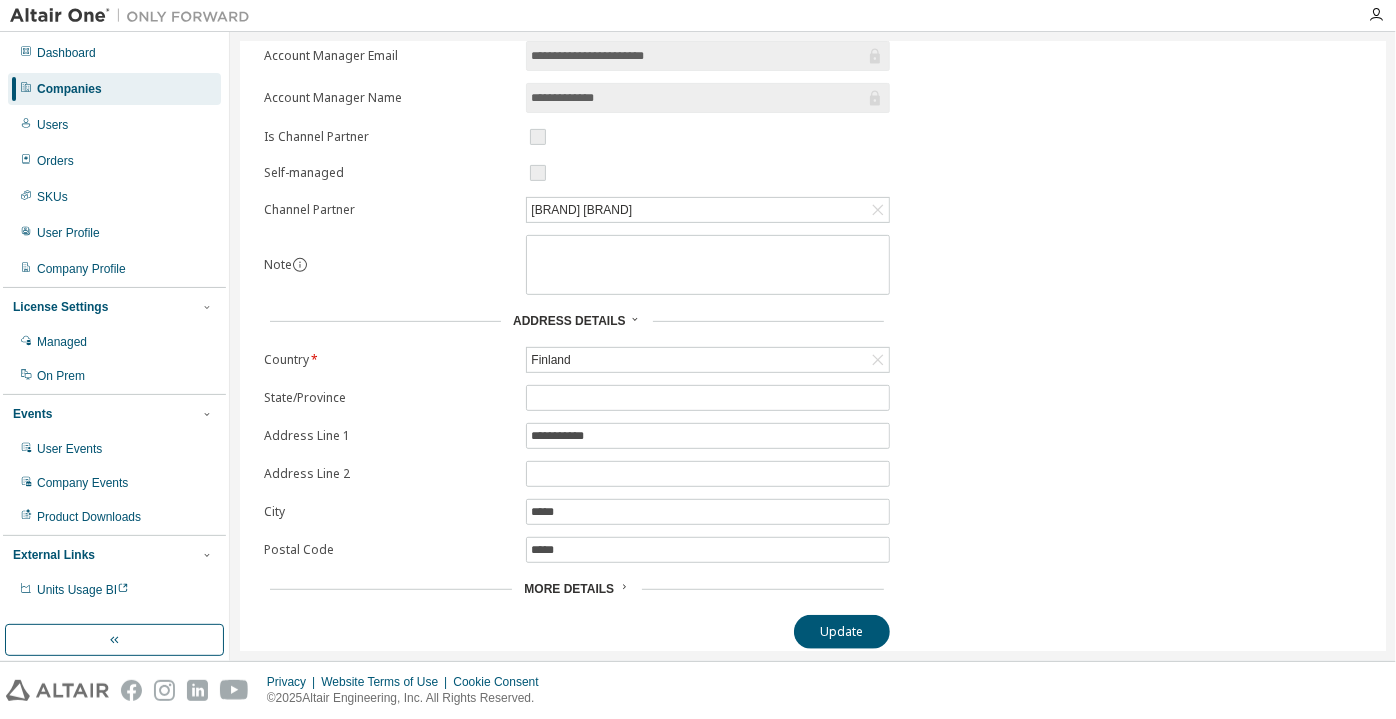 scroll, scrollTop: 0, scrollLeft: 0, axis: both 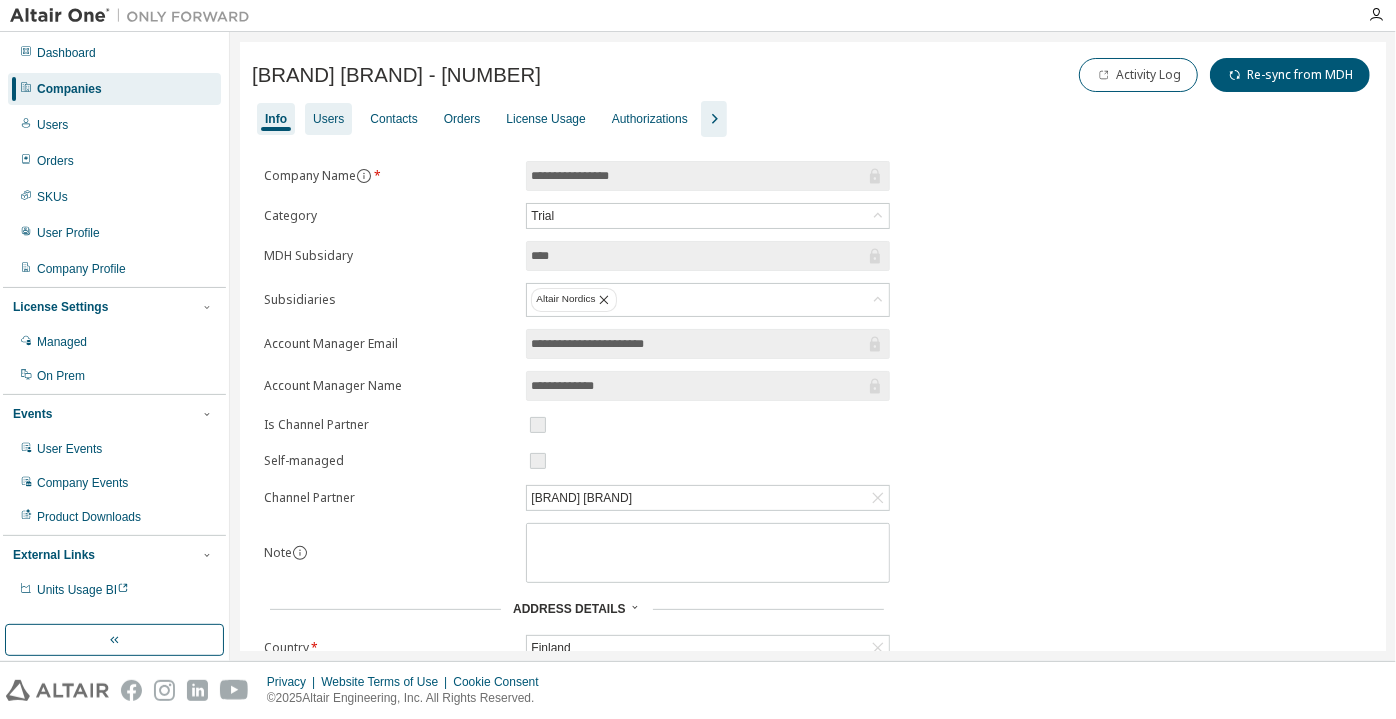 click on "Users" at bounding box center (328, 119) 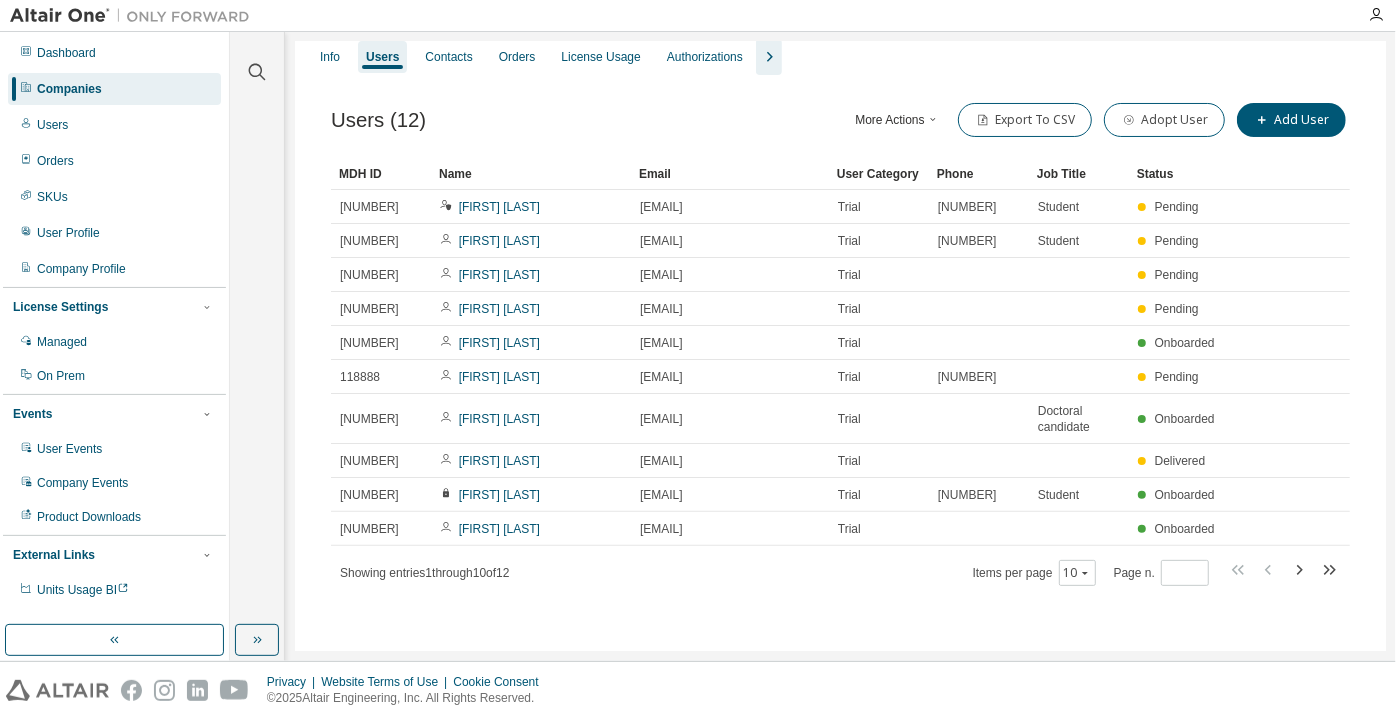 scroll, scrollTop: 0, scrollLeft: 0, axis: both 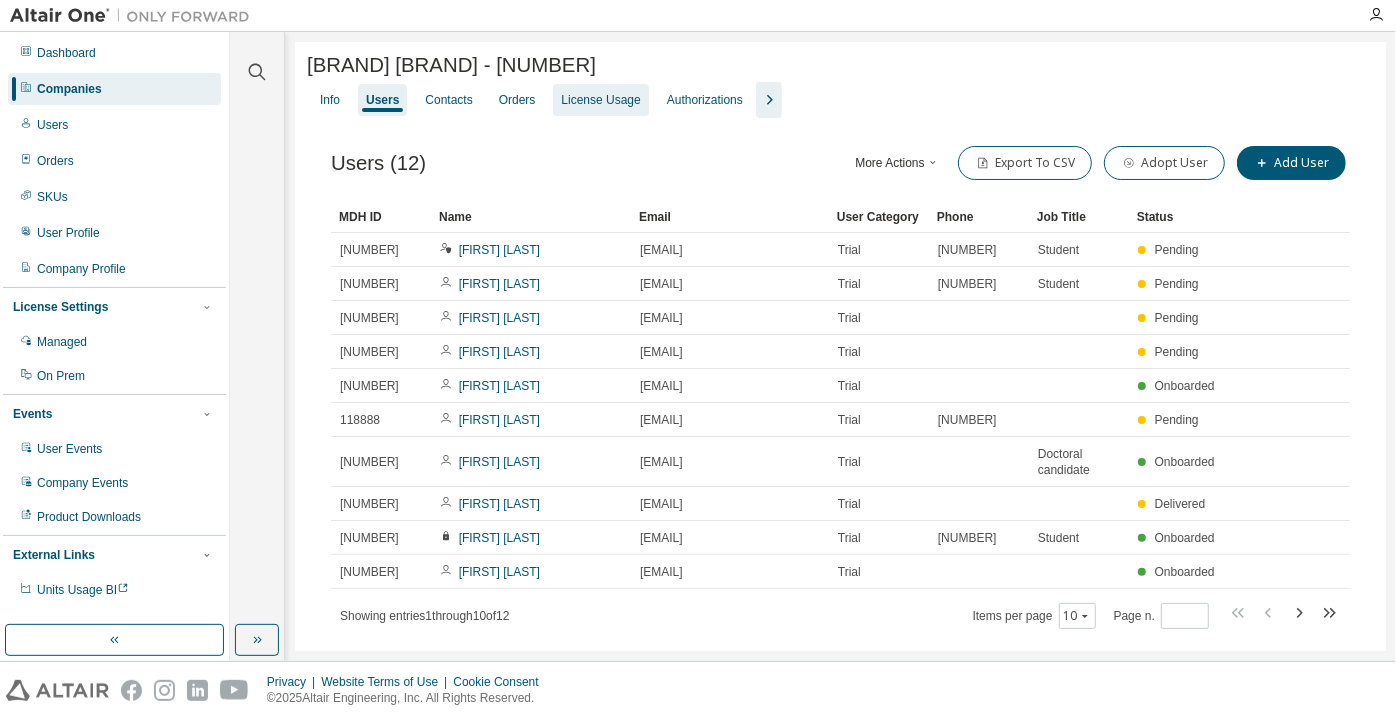 click on "License Usage" at bounding box center (600, 100) 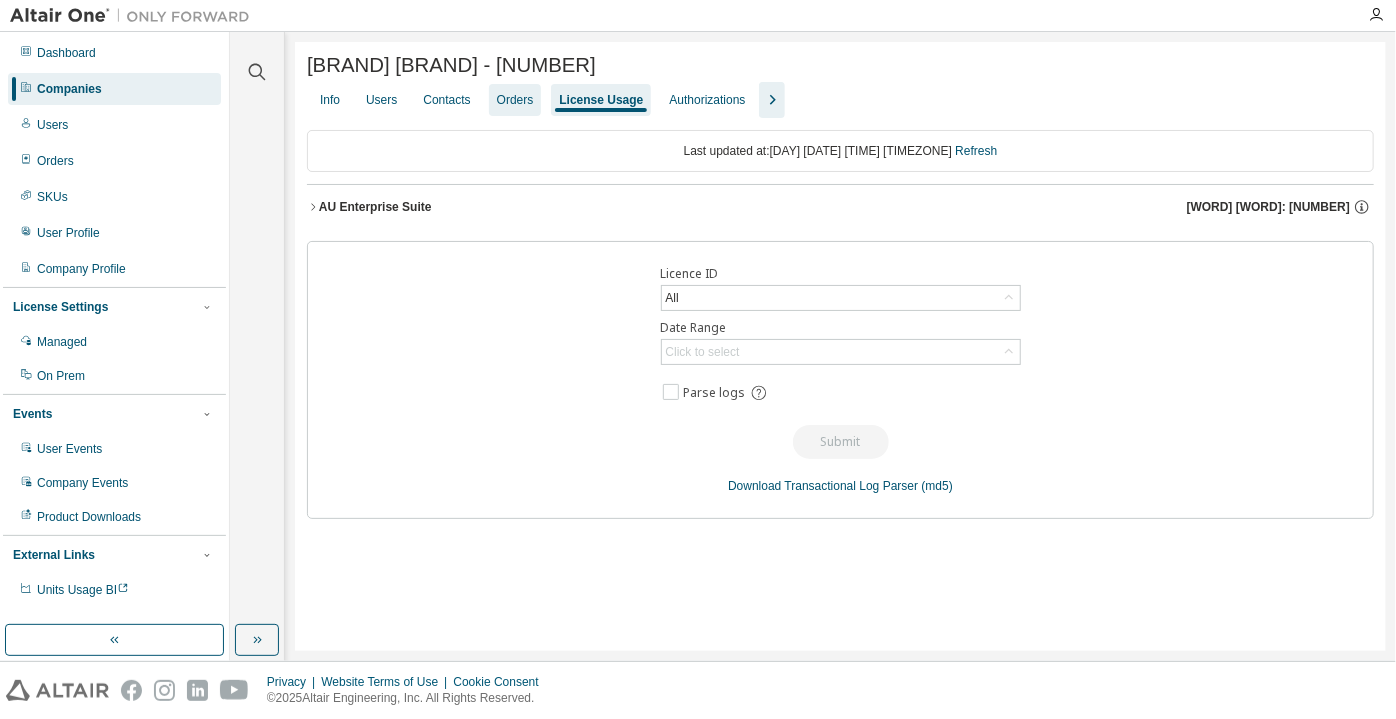 click on "Orders" at bounding box center (515, 100) 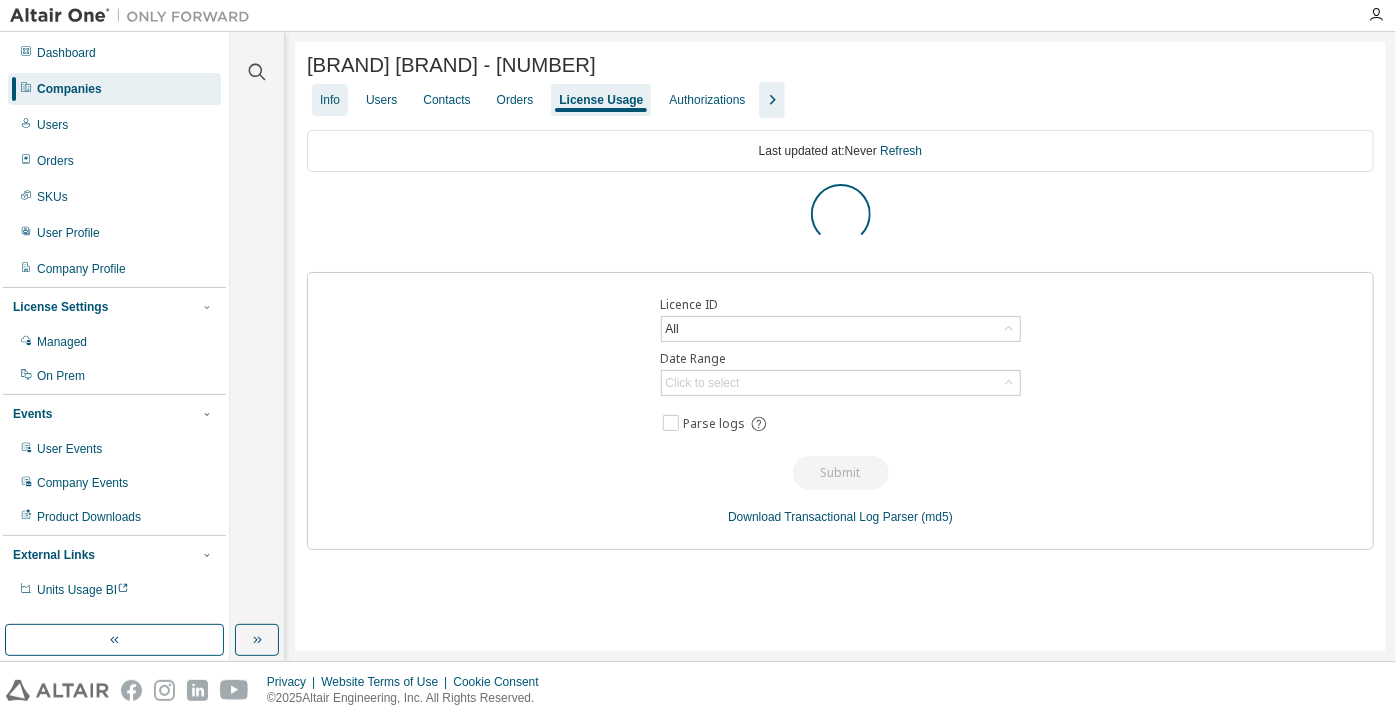 click on "Info" at bounding box center (330, 100) 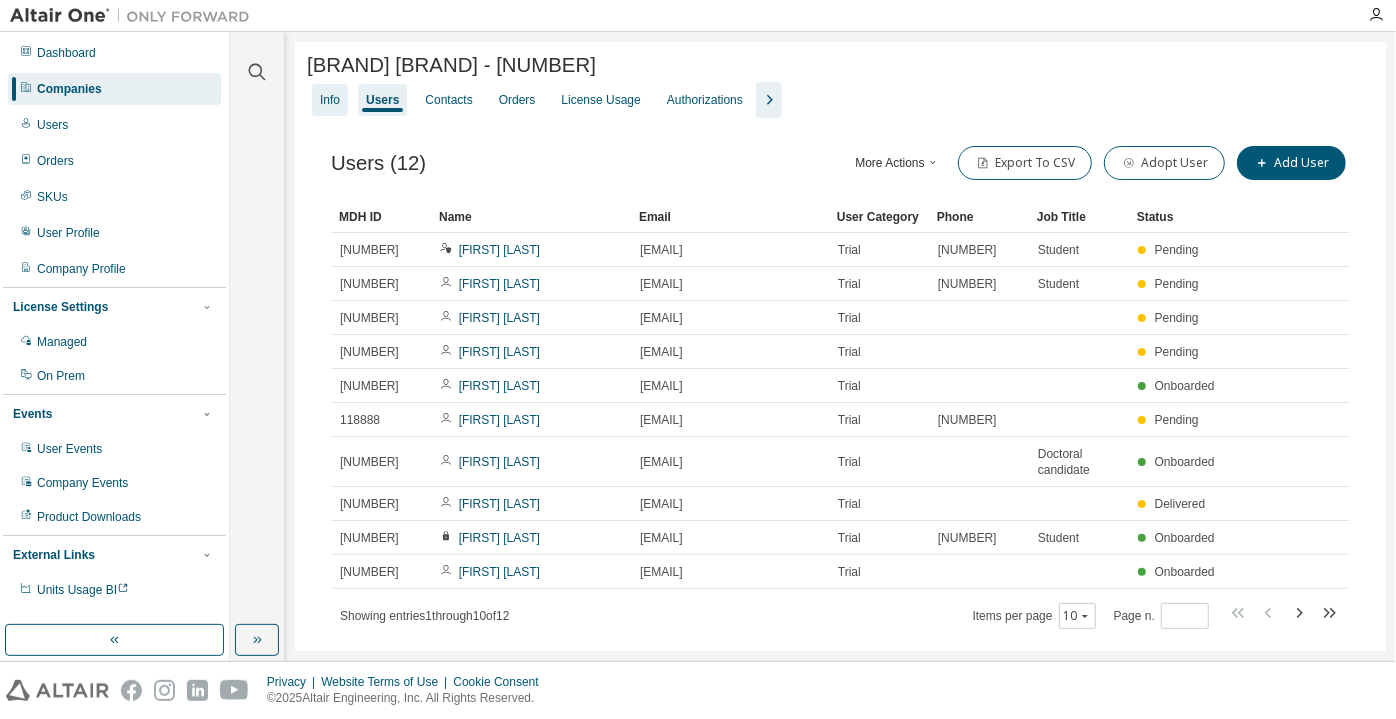 click on "Info" at bounding box center (330, 100) 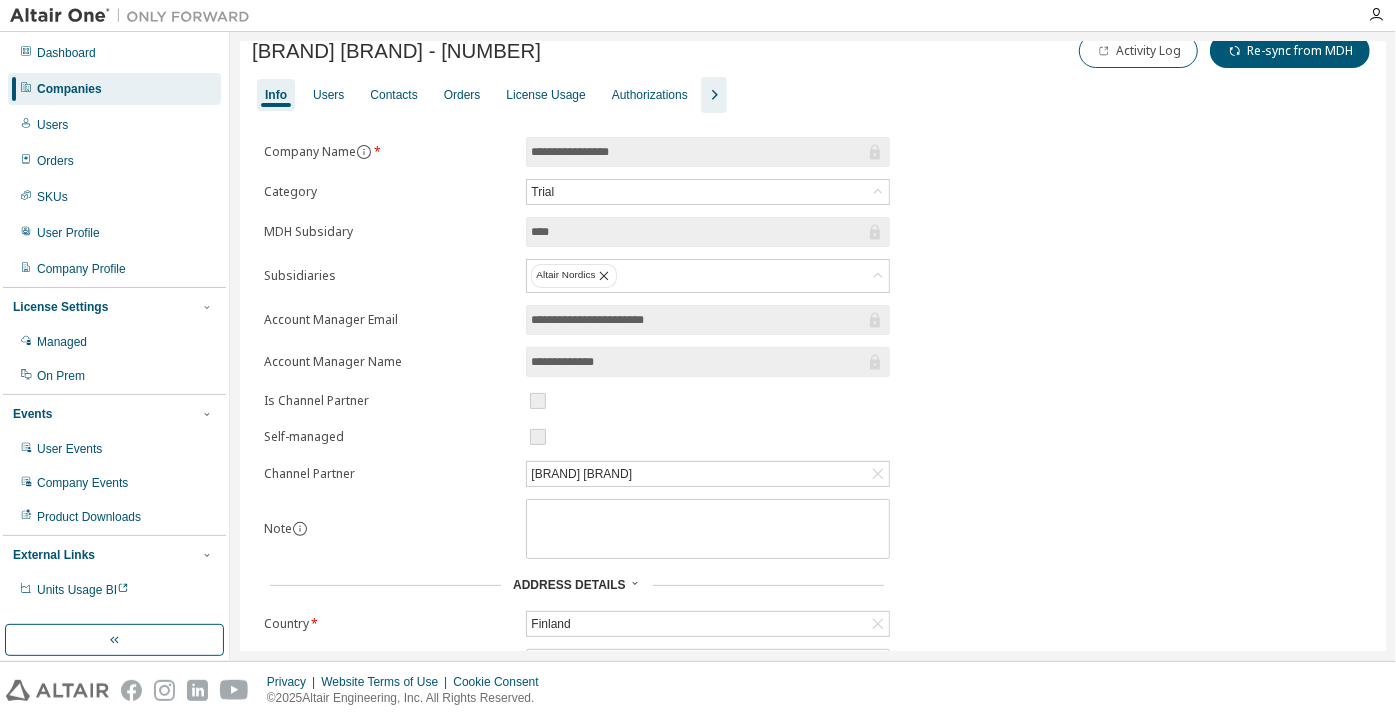 scroll, scrollTop: 0, scrollLeft: 0, axis: both 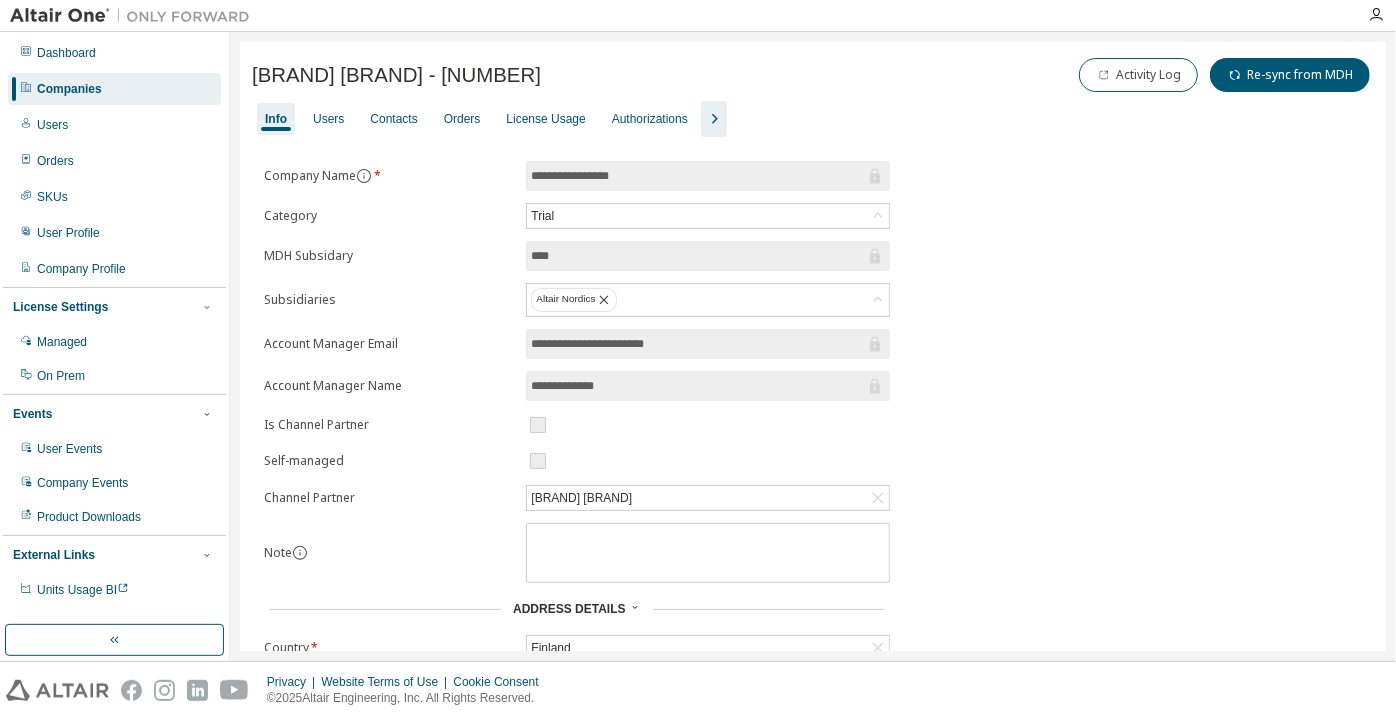 click on "Info" at bounding box center [276, 119] 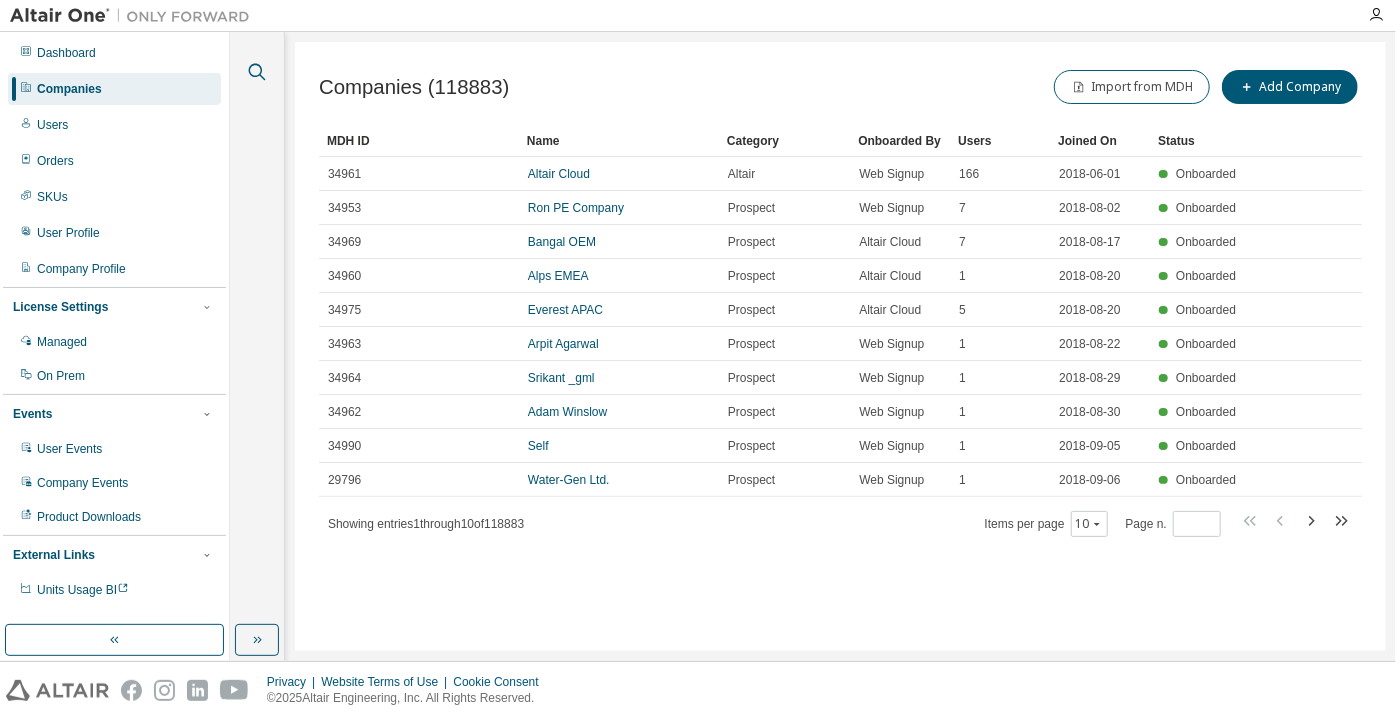 click 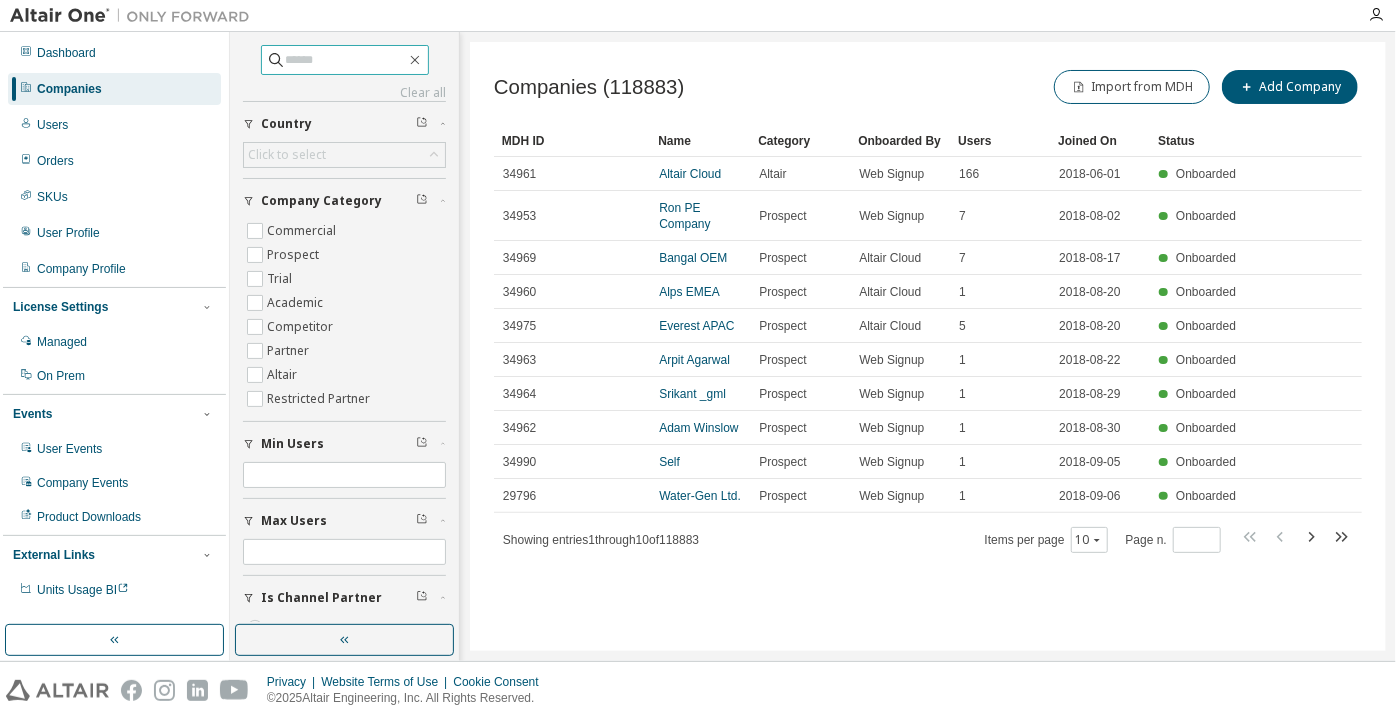 click at bounding box center (346, 60) 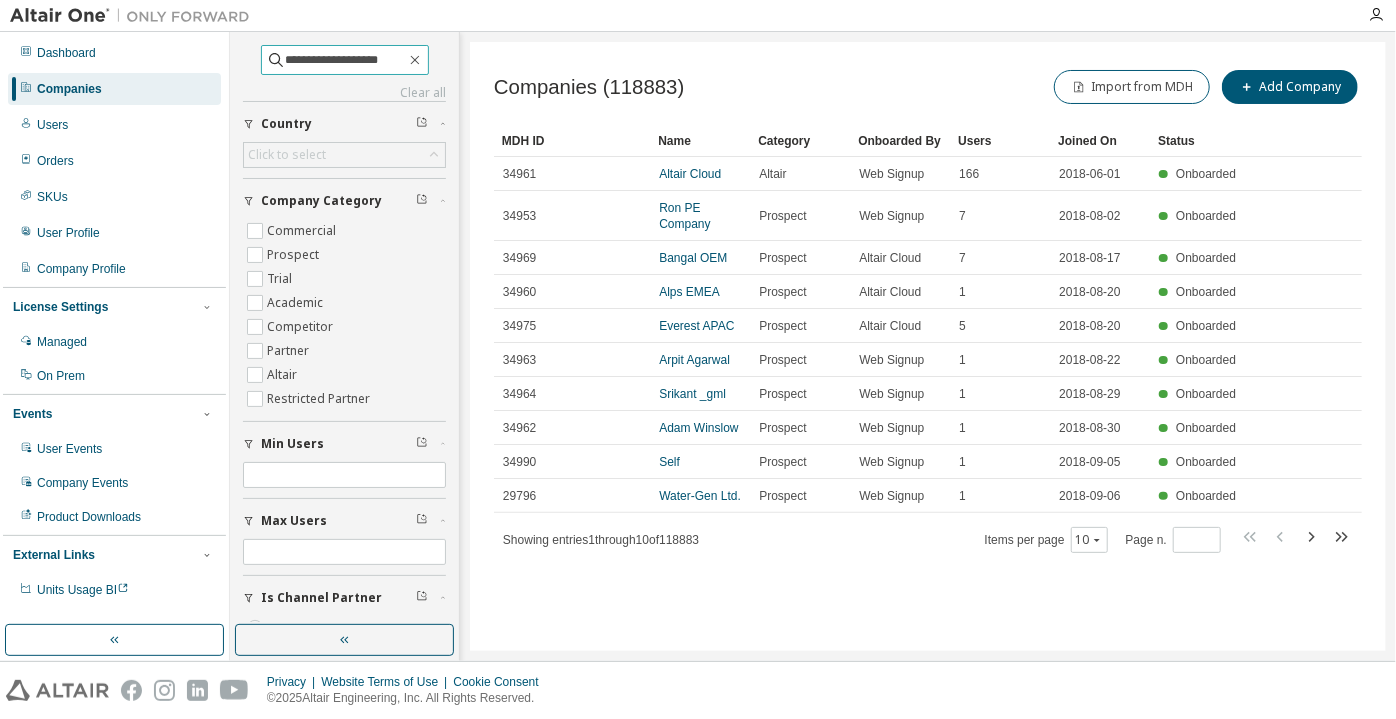 type on "**********" 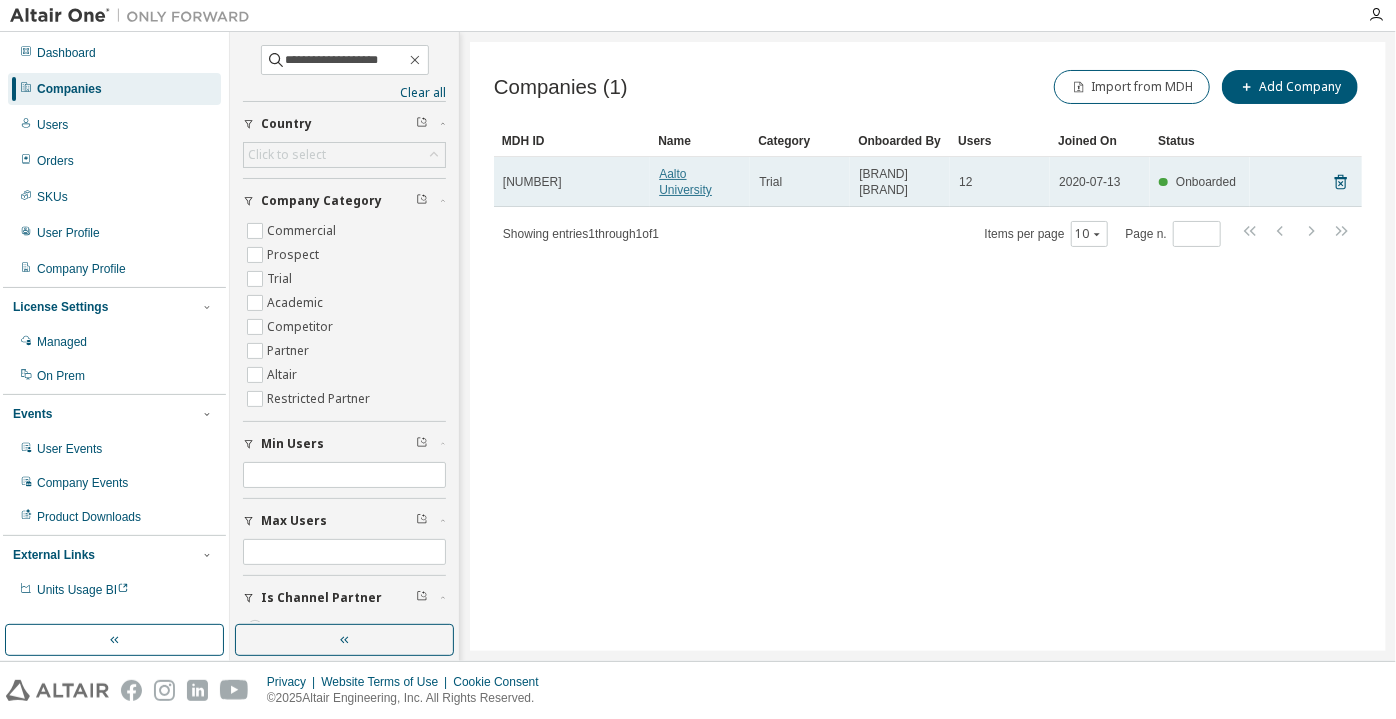 click on "Aalto University" at bounding box center [685, 182] 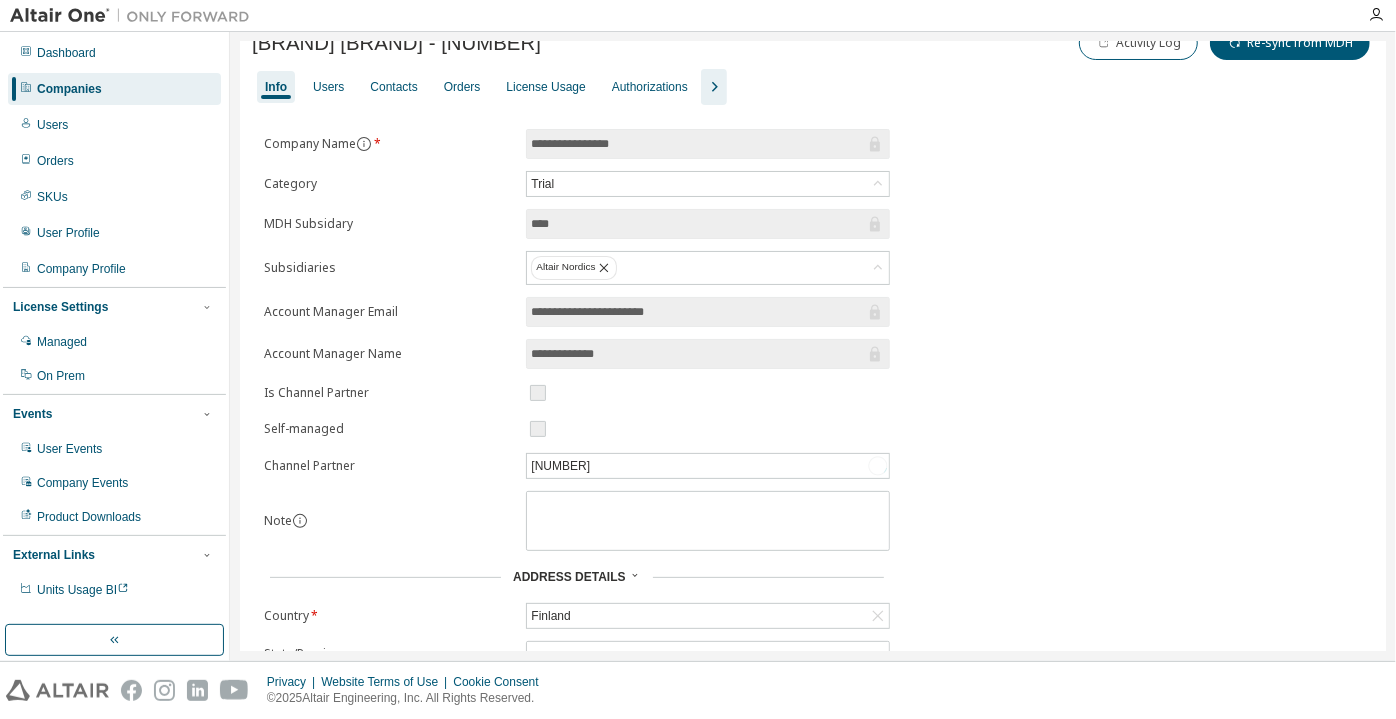 scroll, scrollTop: 16, scrollLeft: 0, axis: vertical 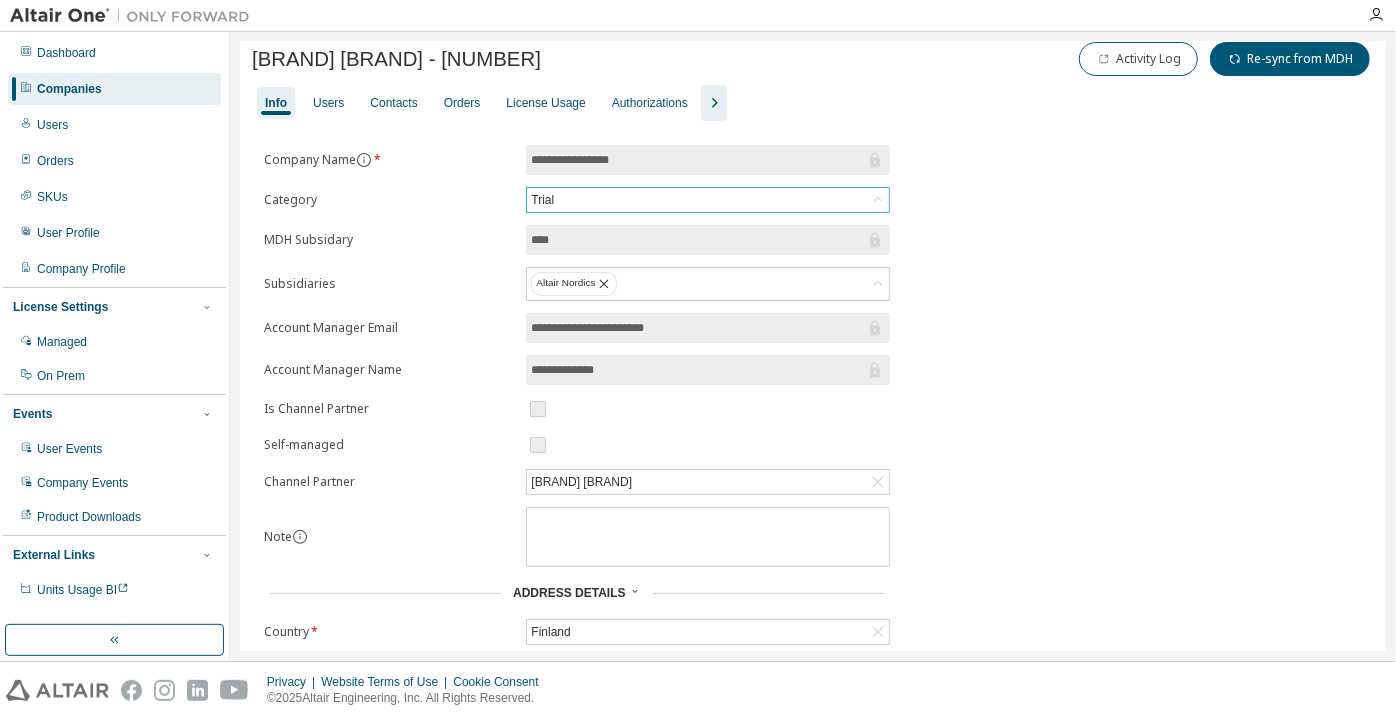 click on "Trial" at bounding box center (708, 200) 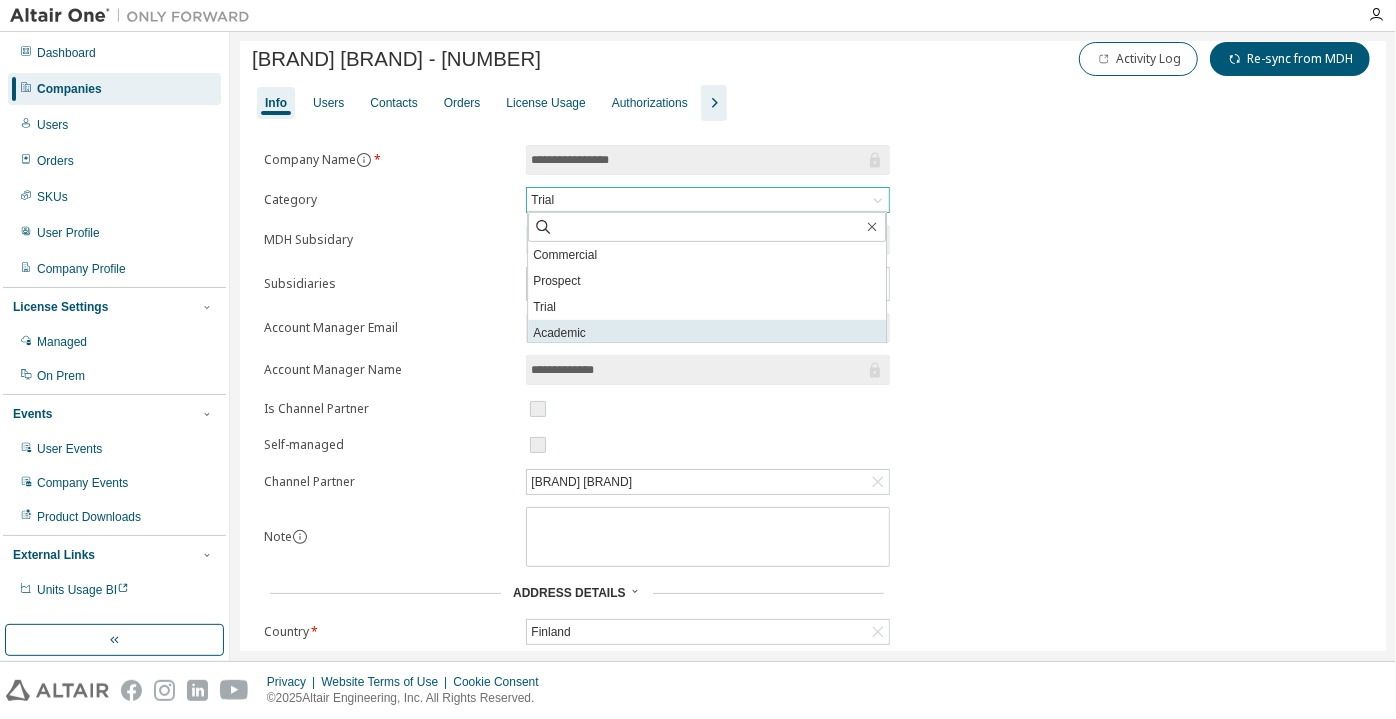 click on "Academic" at bounding box center (707, 333) 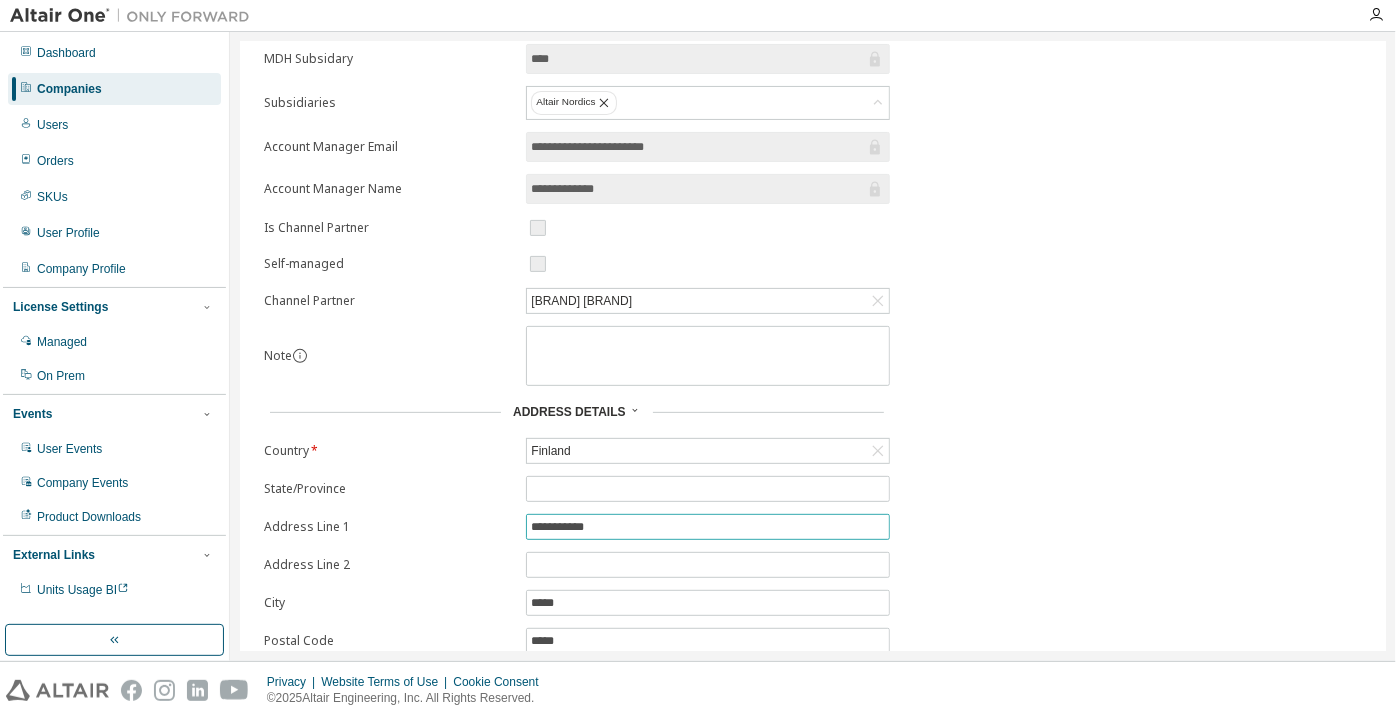 scroll, scrollTop: 288, scrollLeft: 0, axis: vertical 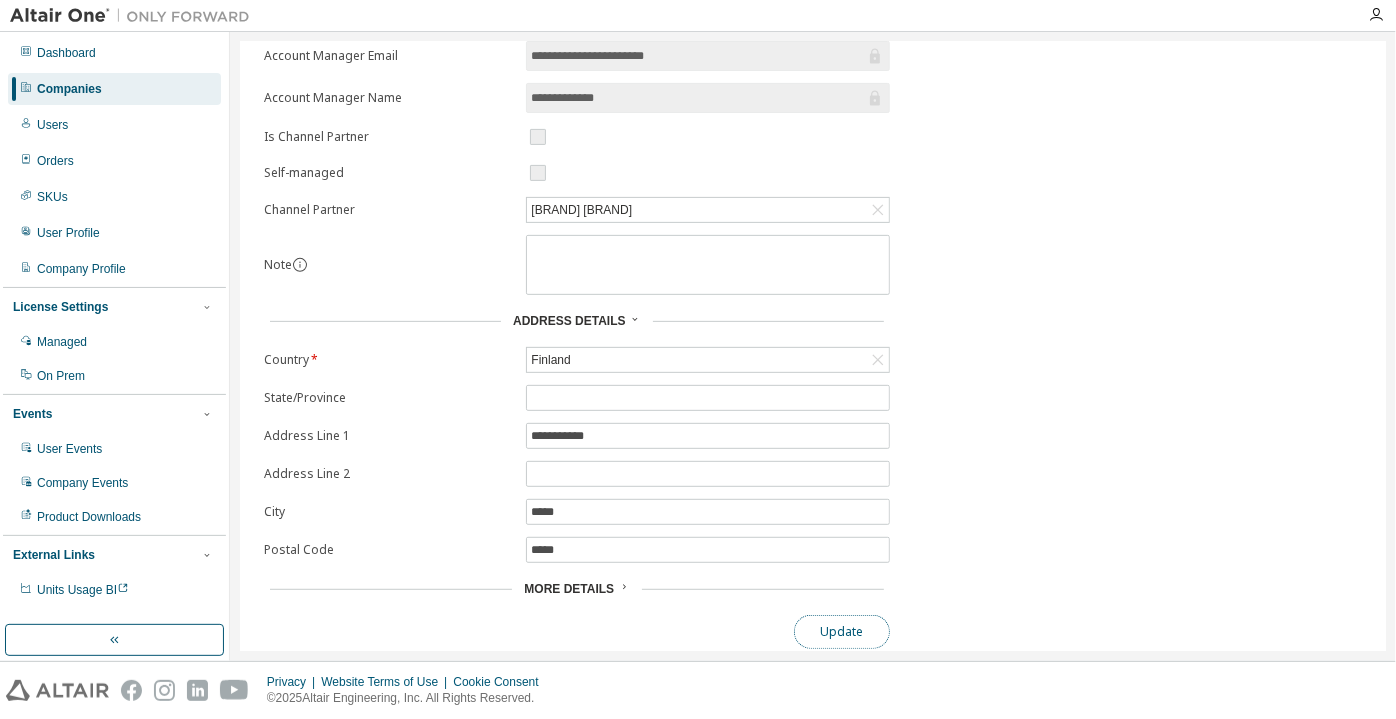 click on "Update" at bounding box center (842, 632) 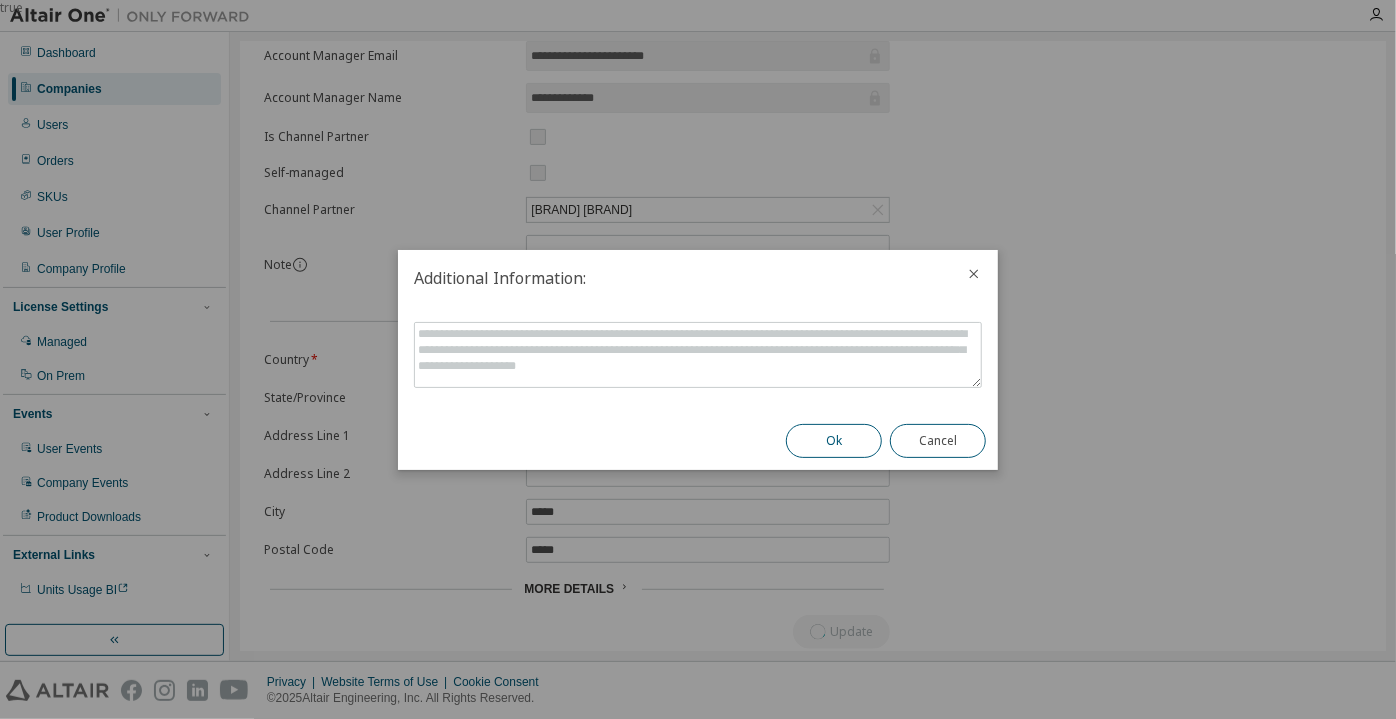 click on "Ok" at bounding box center [834, 441] 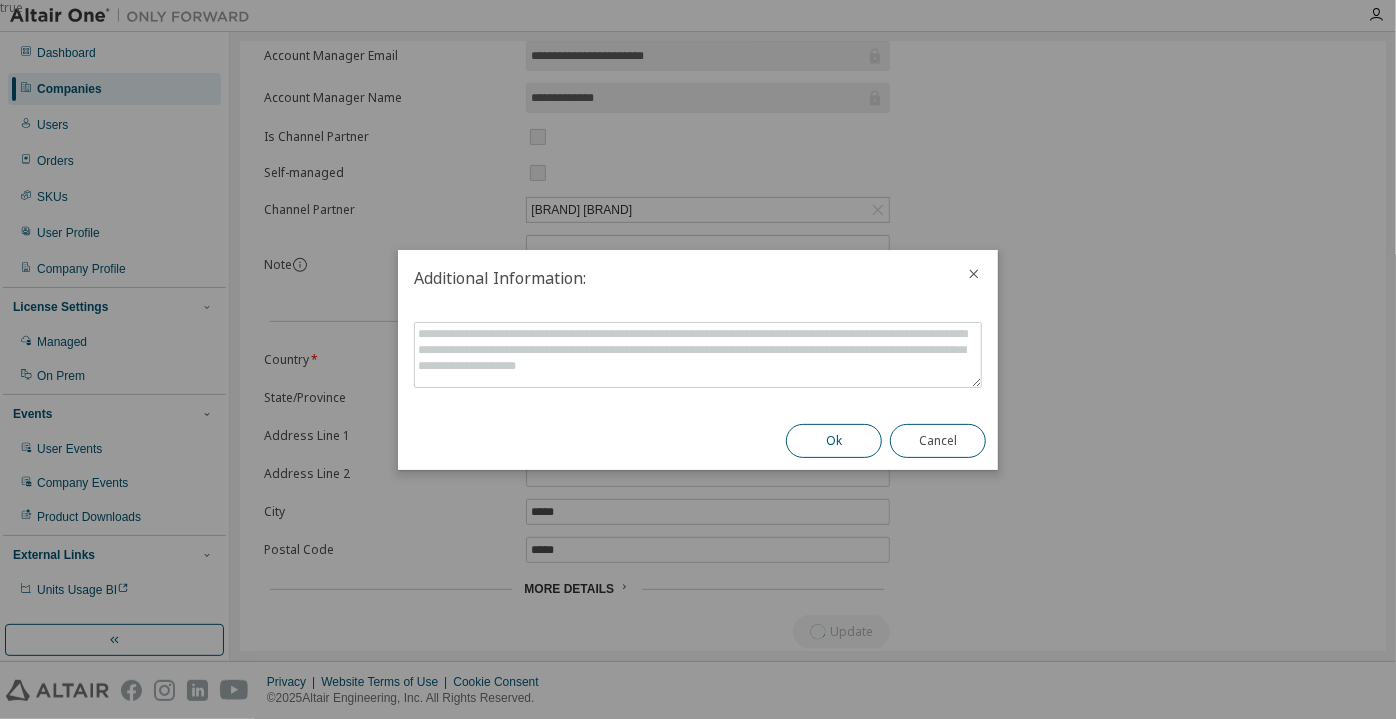 scroll, scrollTop: 0, scrollLeft: 0, axis: both 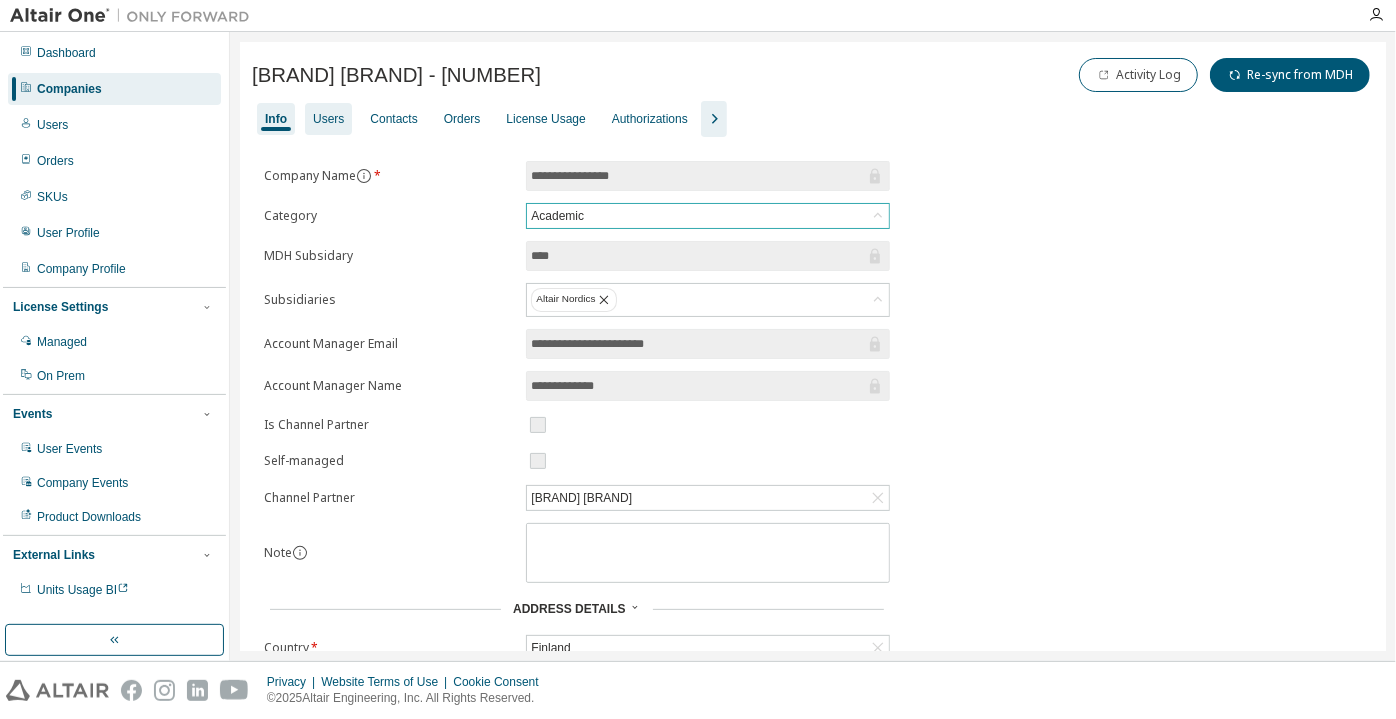click on "Users" at bounding box center [328, 119] 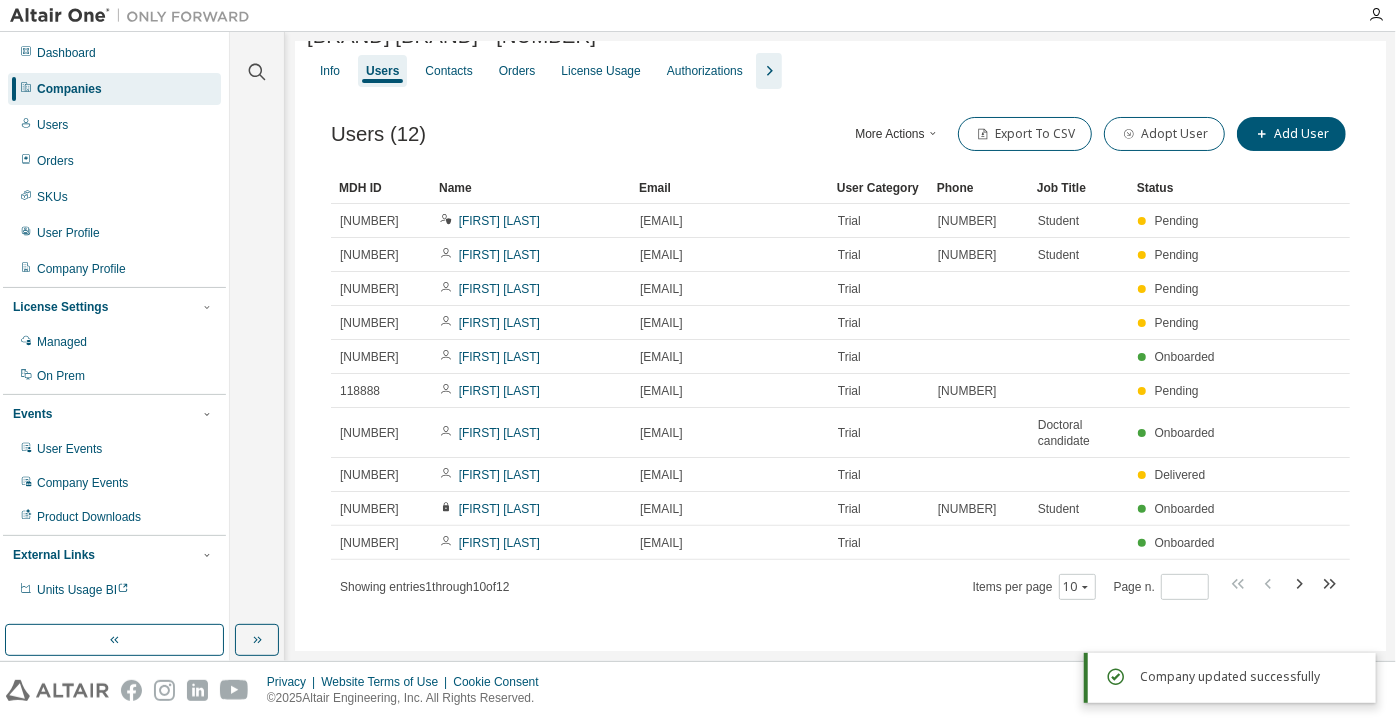 scroll, scrollTop: 45, scrollLeft: 0, axis: vertical 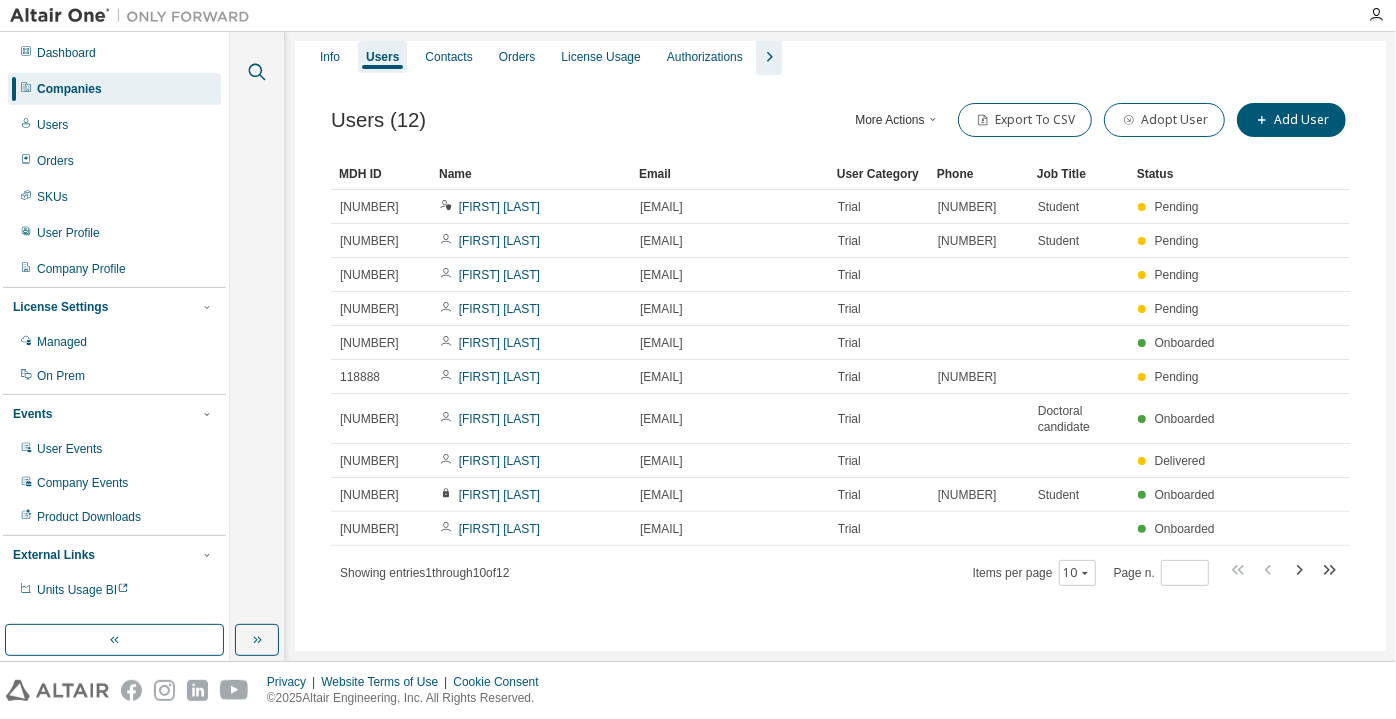 click at bounding box center (257, 60) 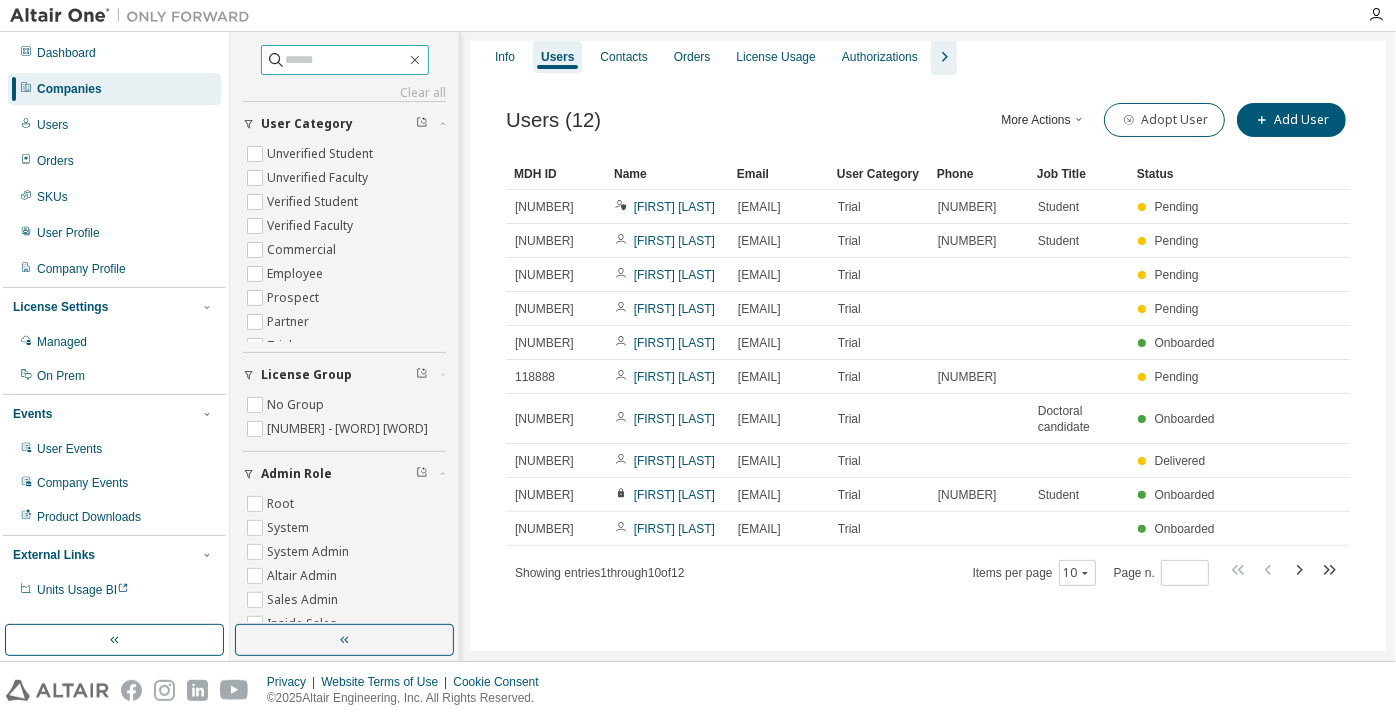 click at bounding box center (346, 60) 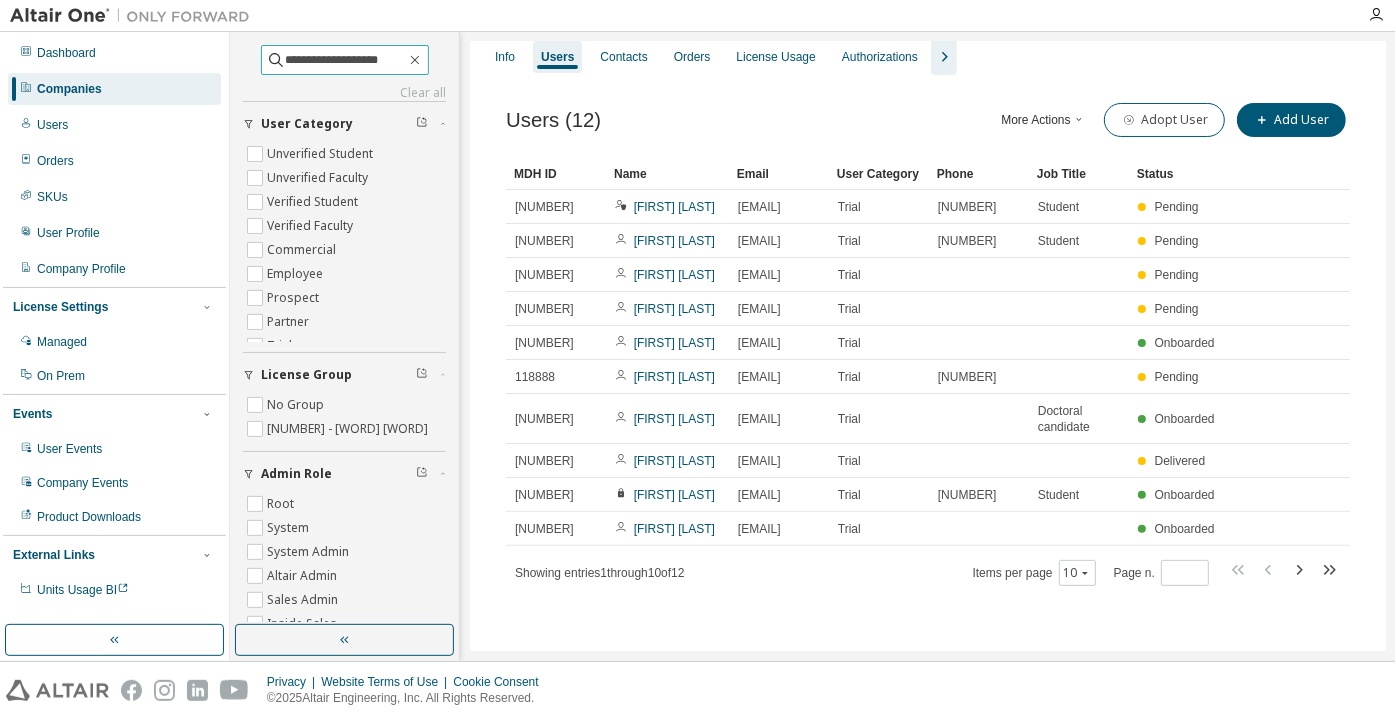 type on "**********" 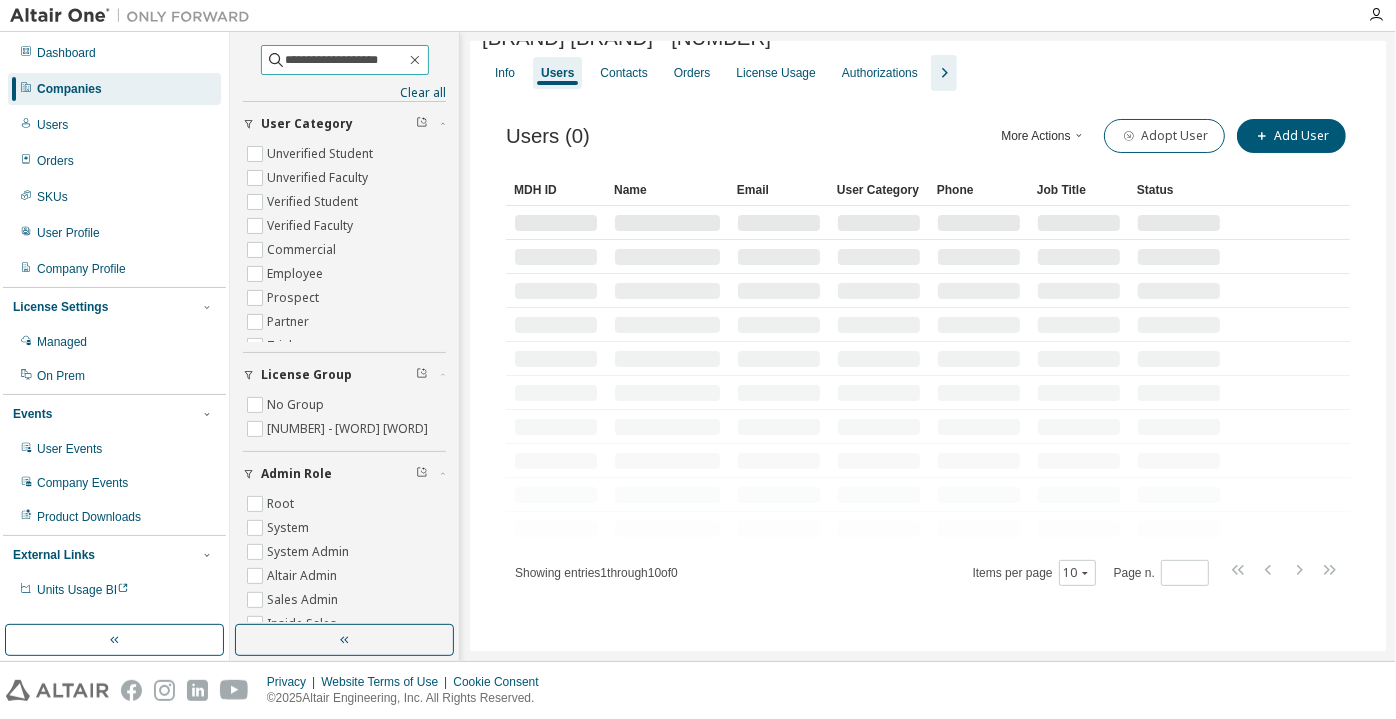 scroll, scrollTop: 0, scrollLeft: 0, axis: both 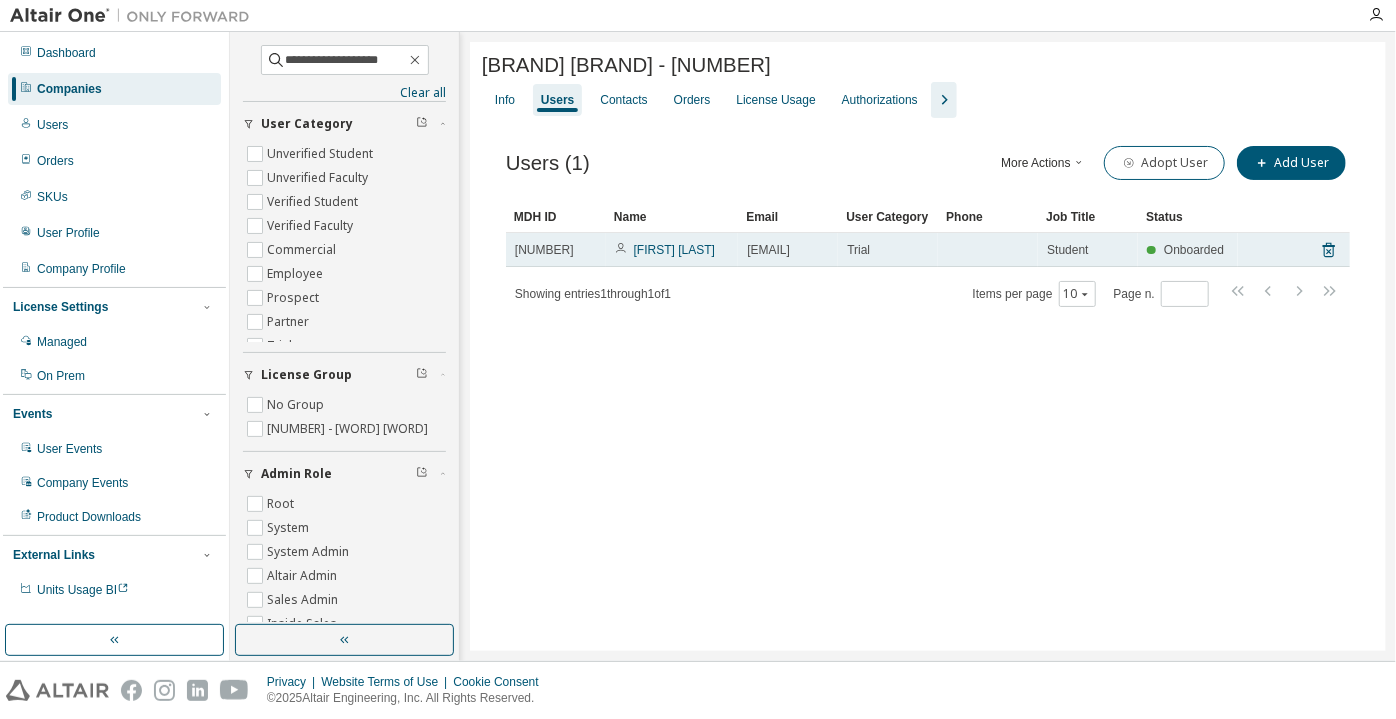 click on "[FIRST] [LAST]" at bounding box center (665, 250) 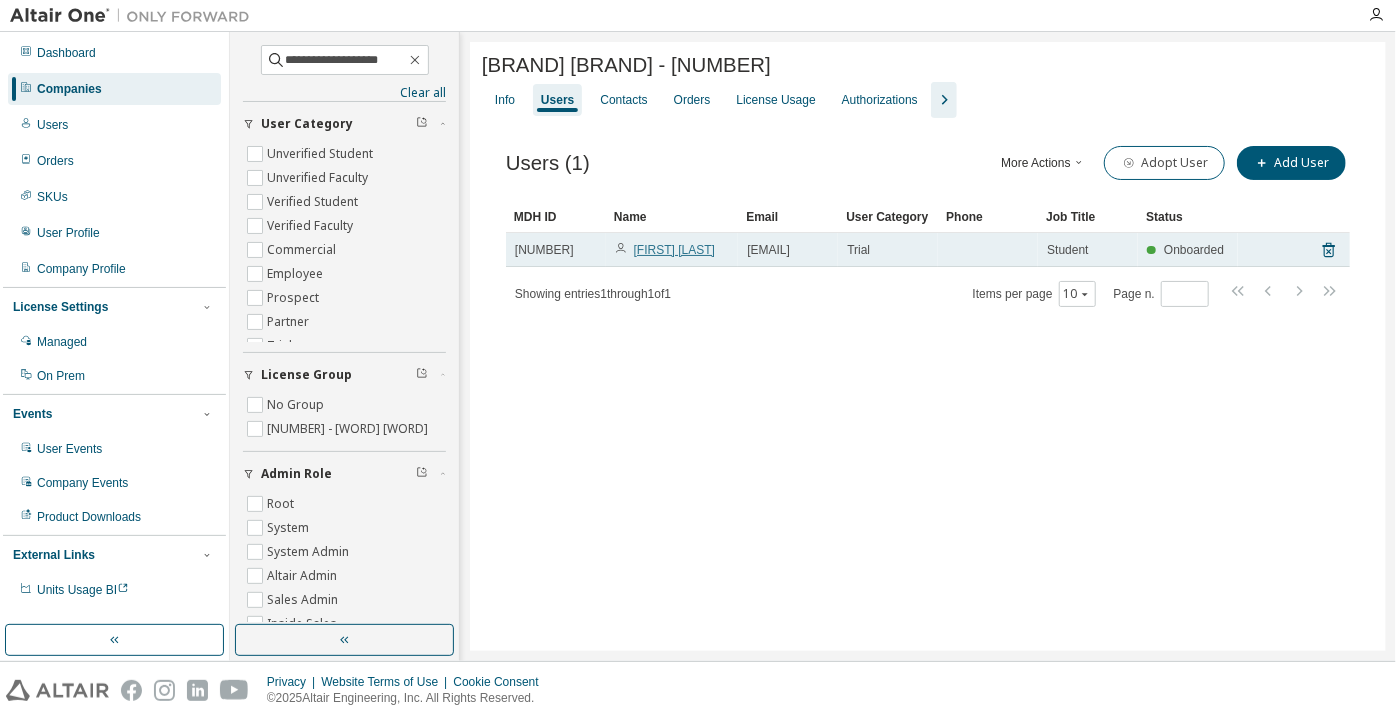click on "[FIRST] [LAST]" at bounding box center (674, 250) 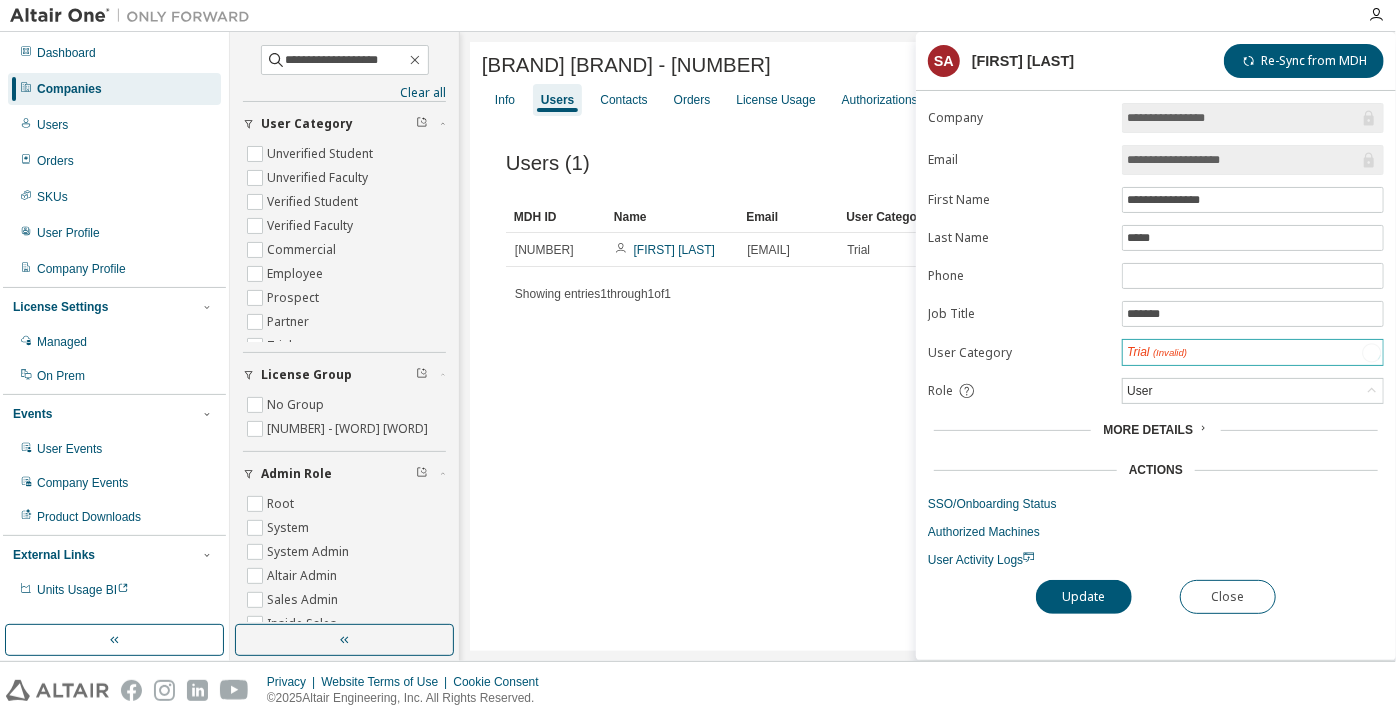 click on "Trial   (Invalid)" at bounding box center (1253, 352) 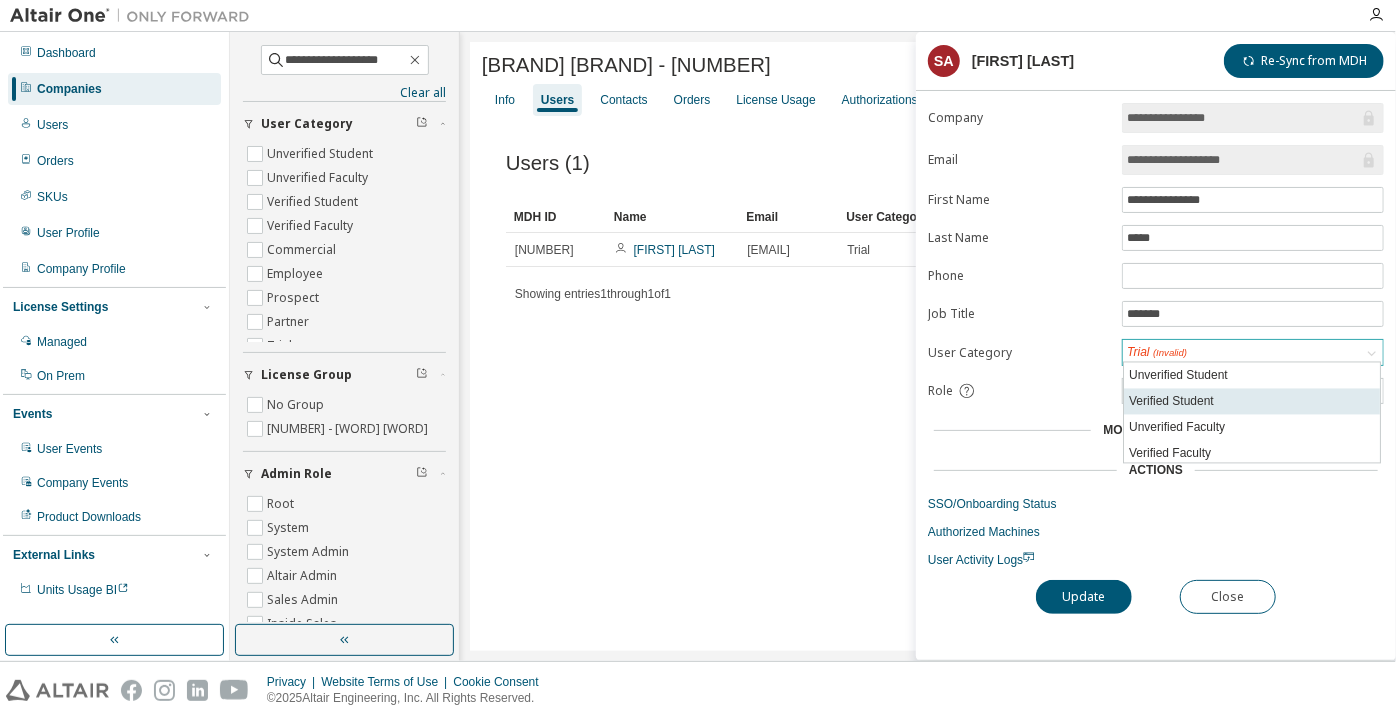click on "Verified Student" at bounding box center (1252, 402) 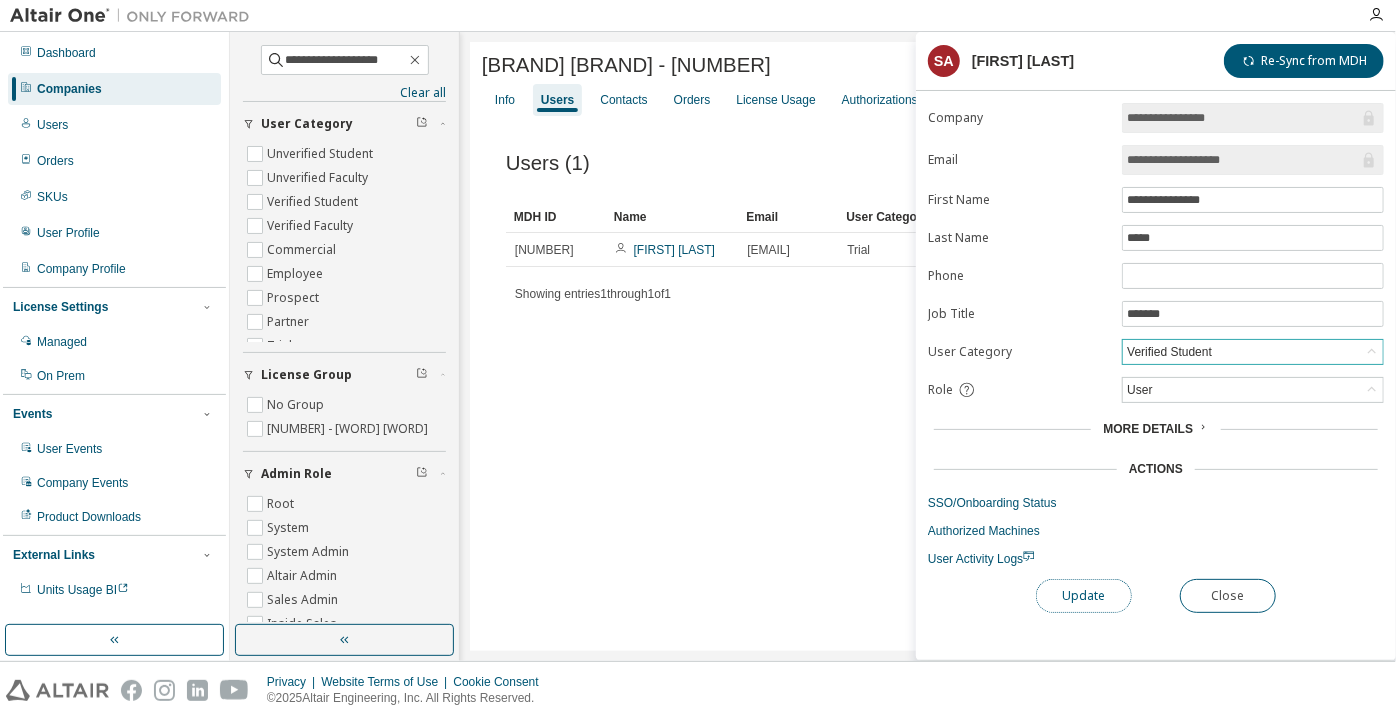 click on "Update" at bounding box center (1084, 596) 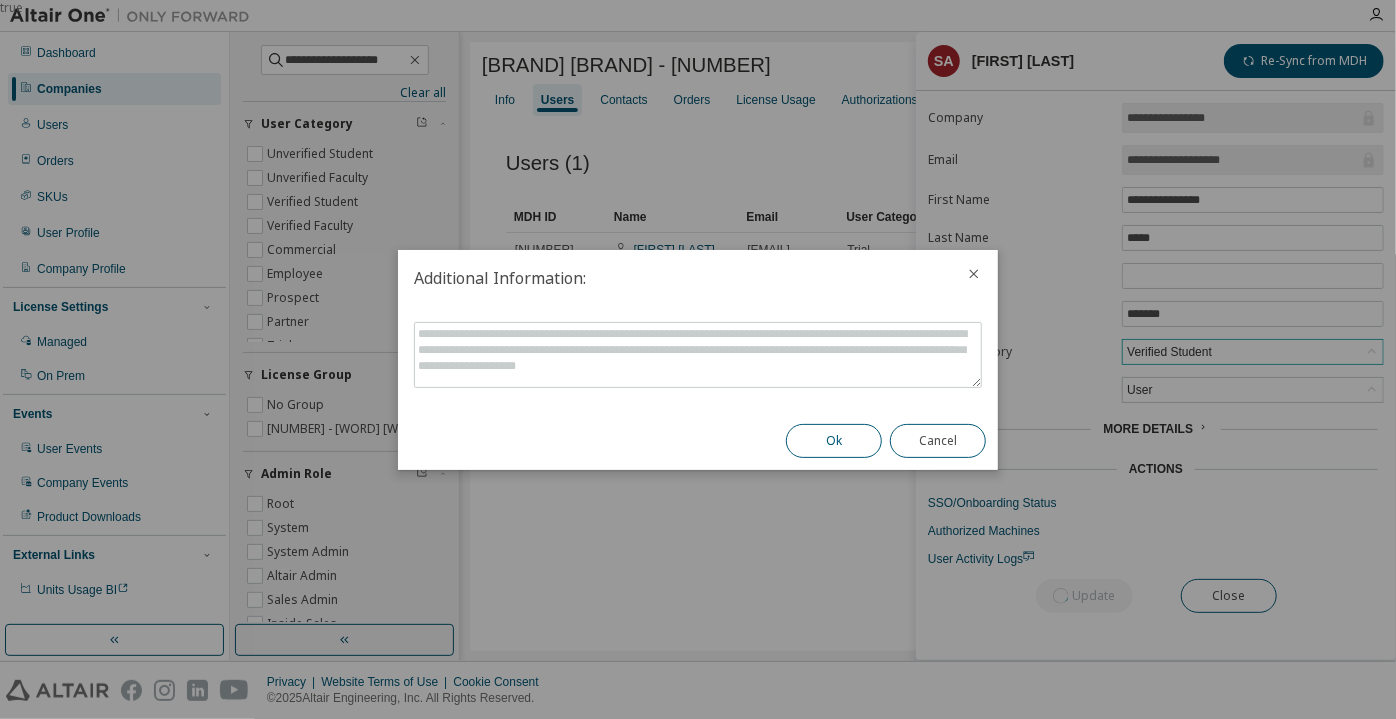 click on "Ok" at bounding box center [834, 441] 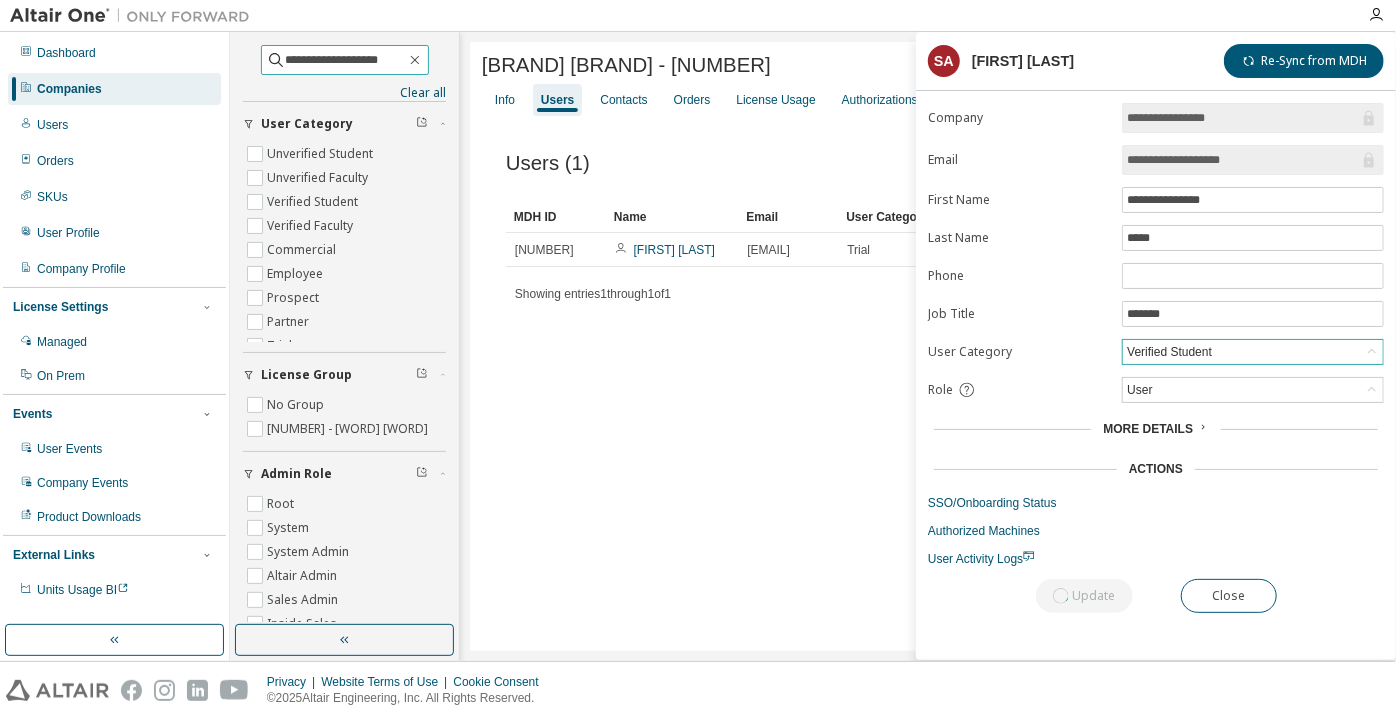 click on "**********" at bounding box center (346, 60) 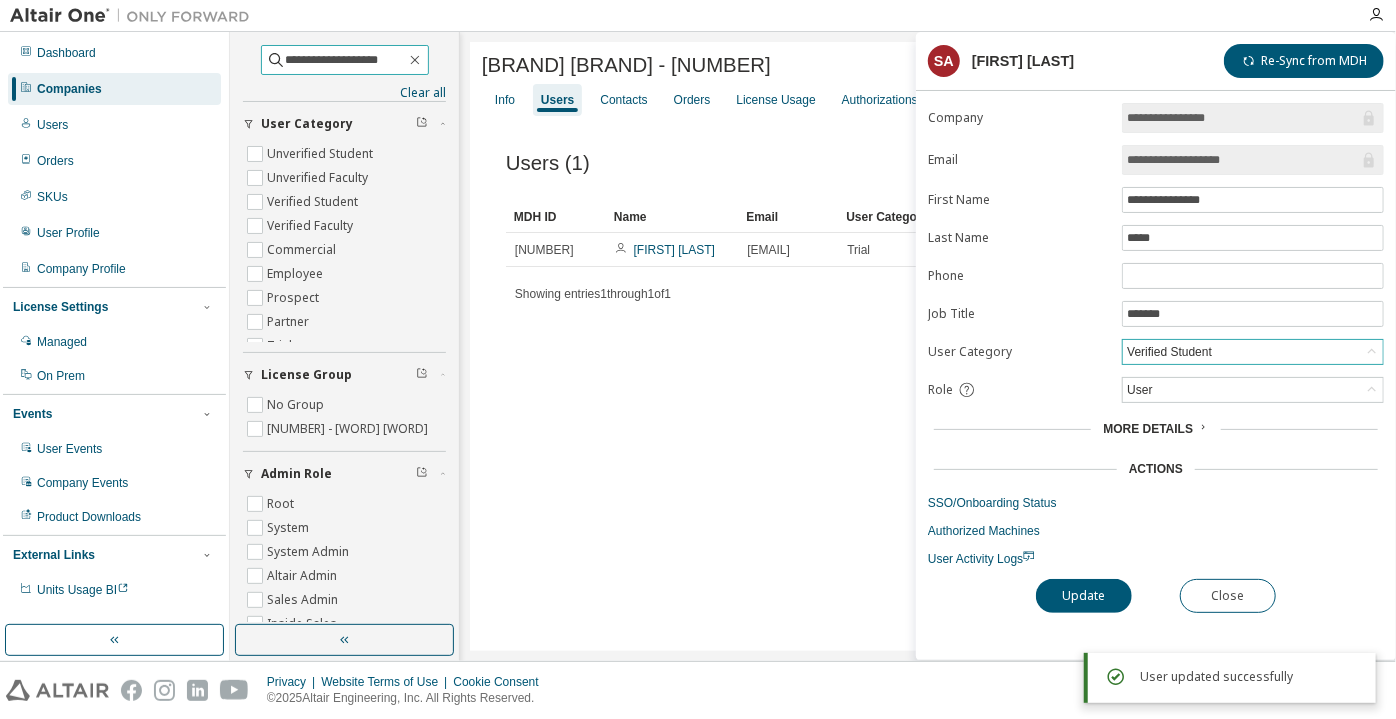 click on "**********" at bounding box center (346, 60) 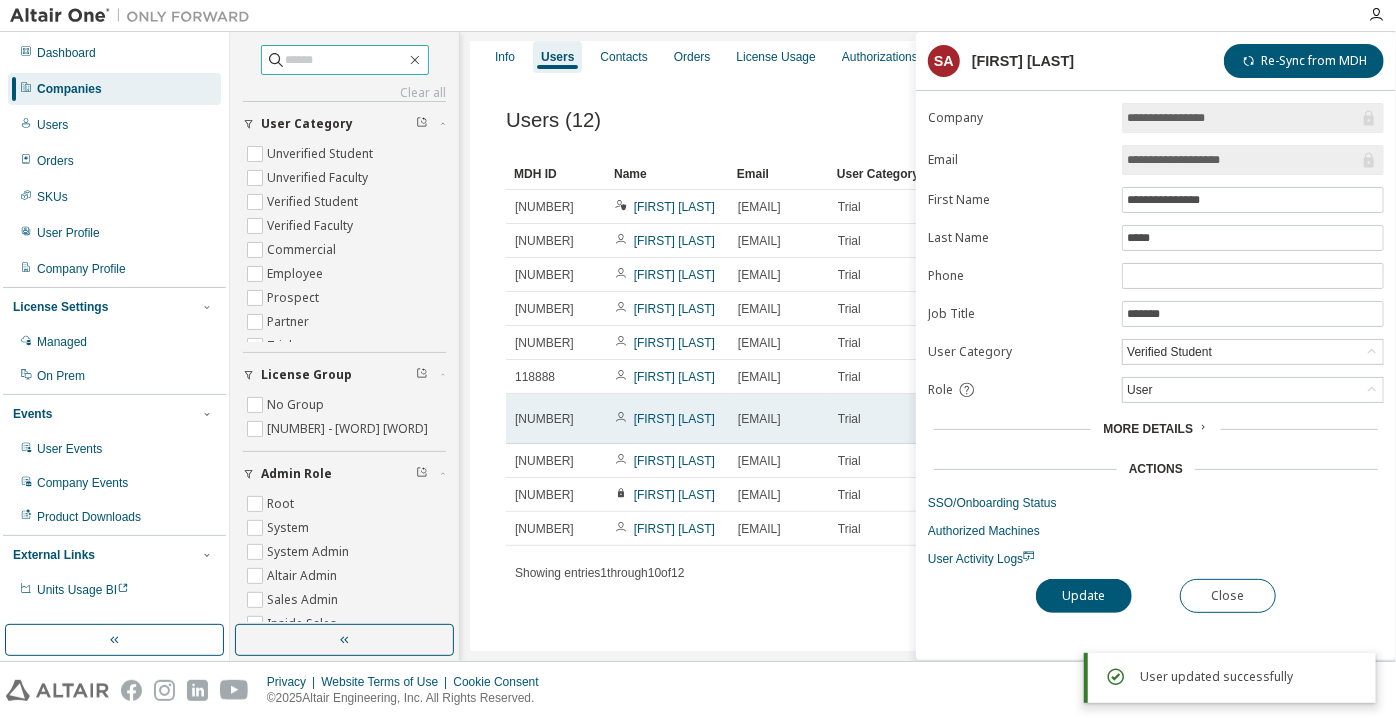 scroll, scrollTop: 77, scrollLeft: 0, axis: vertical 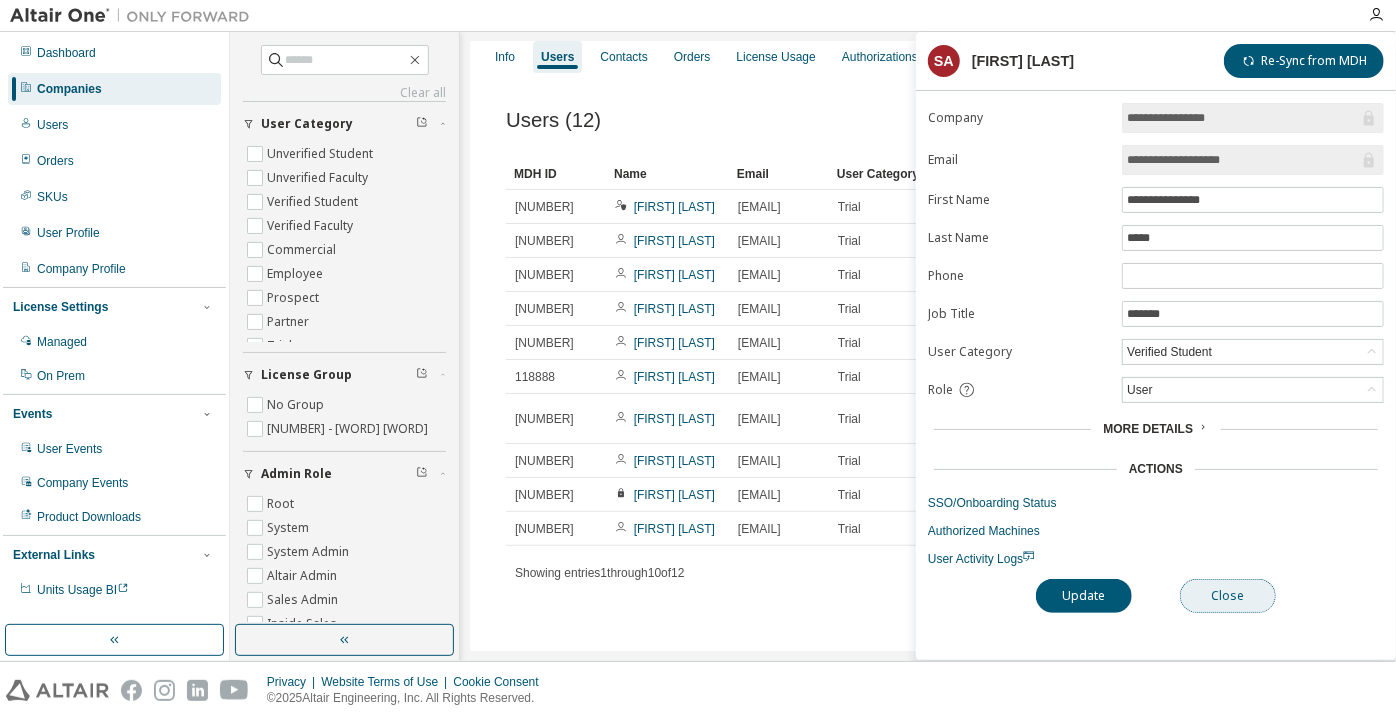 click on "Close" at bounding box center [1228, 596] 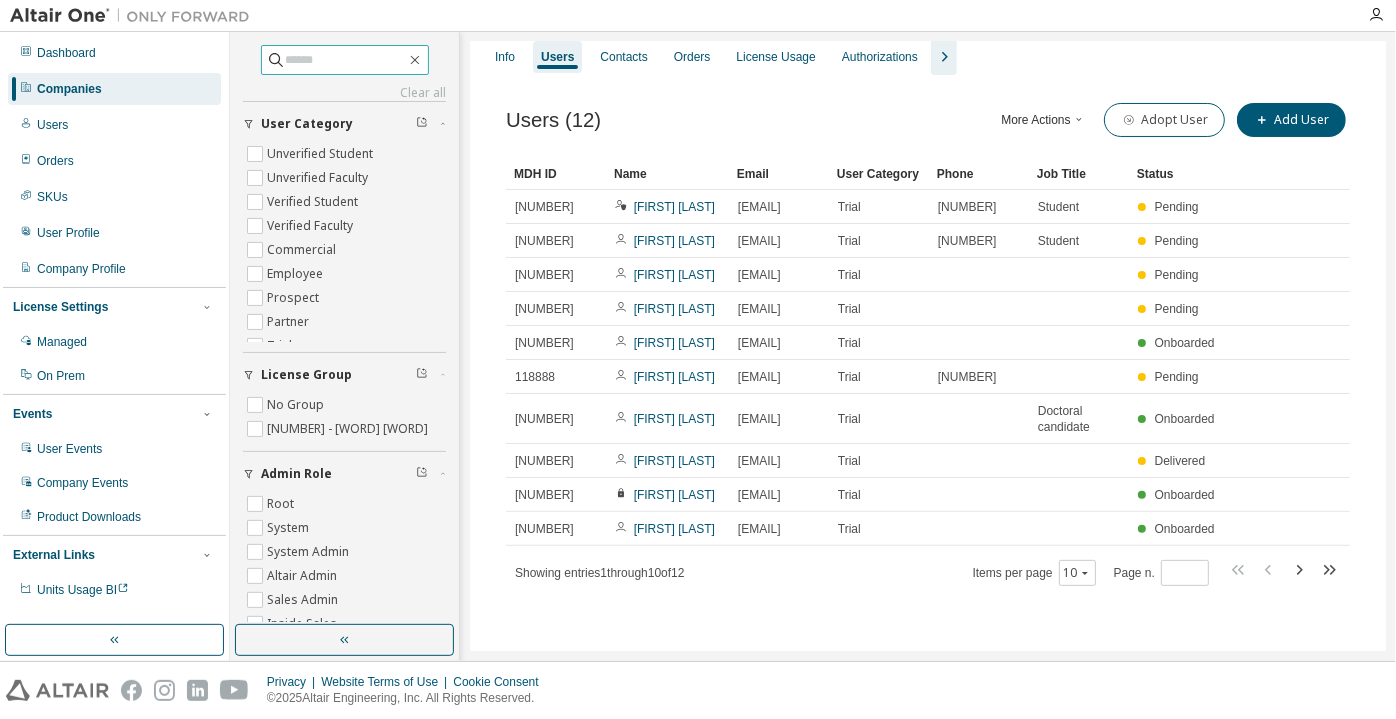 click at bounding box center [346, 60] 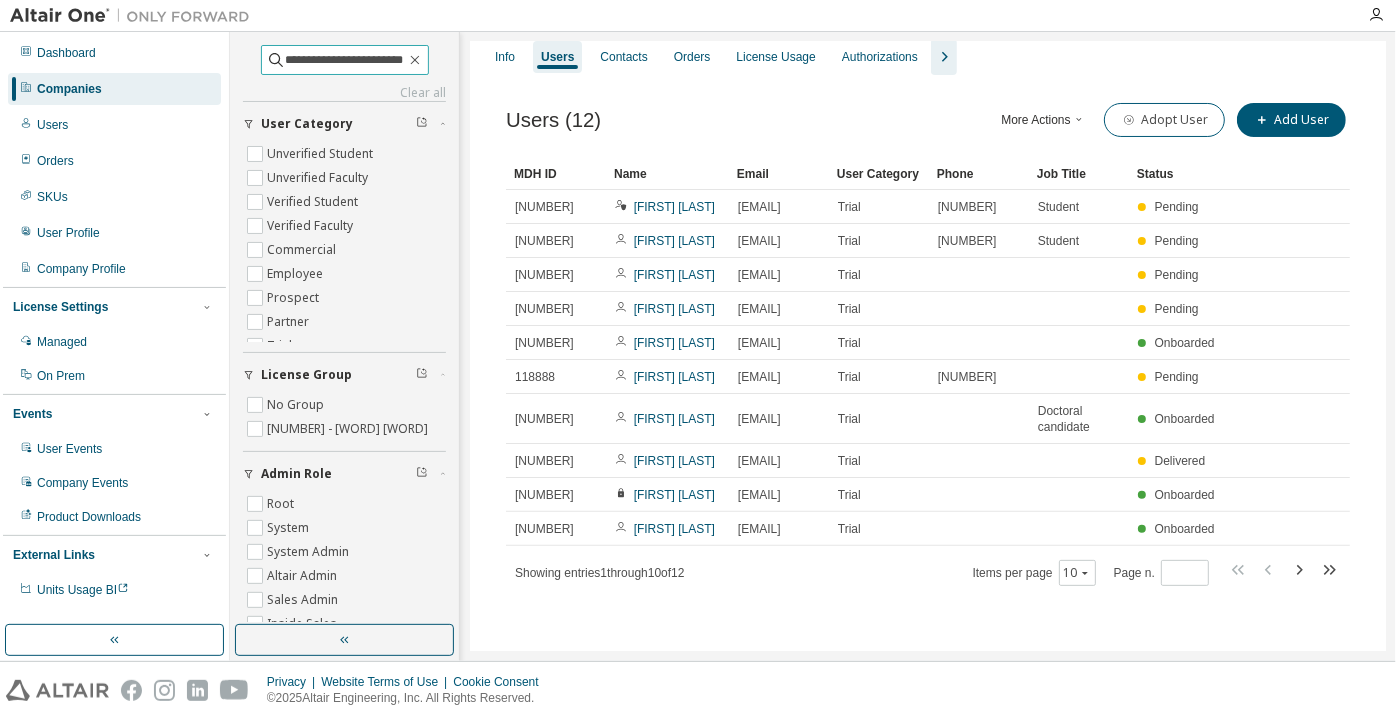 scroll, scrollTop: 0, scrollLeft: 8, axis: horizontal 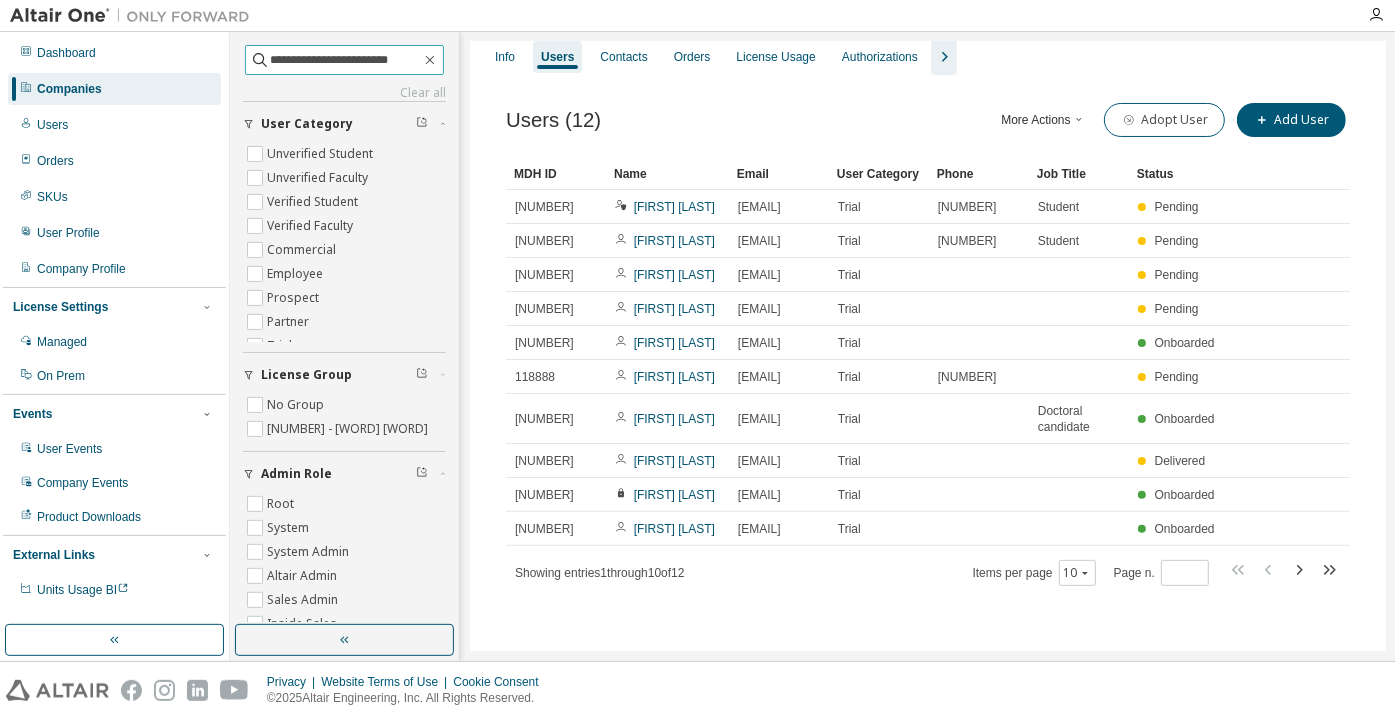 type on "**********" 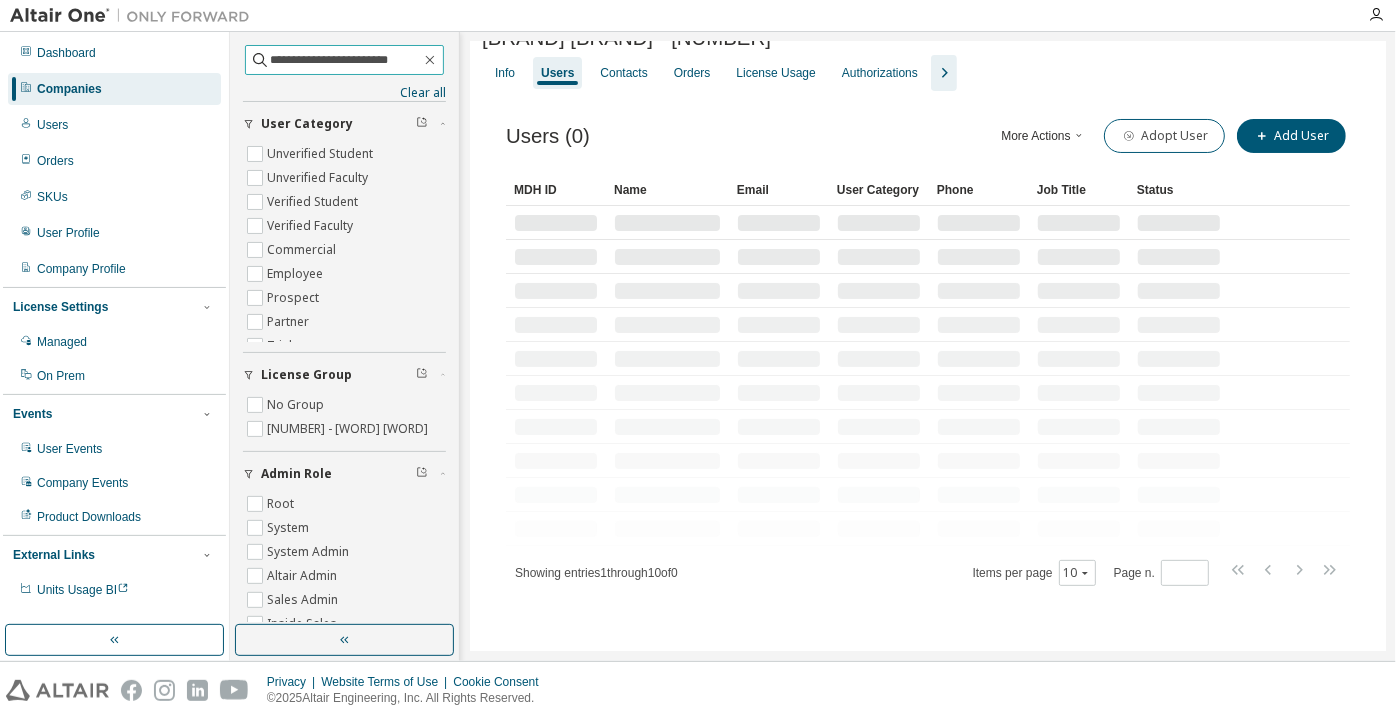 scroll, scrollTop: 0, scrollLeft: 0, axis: both 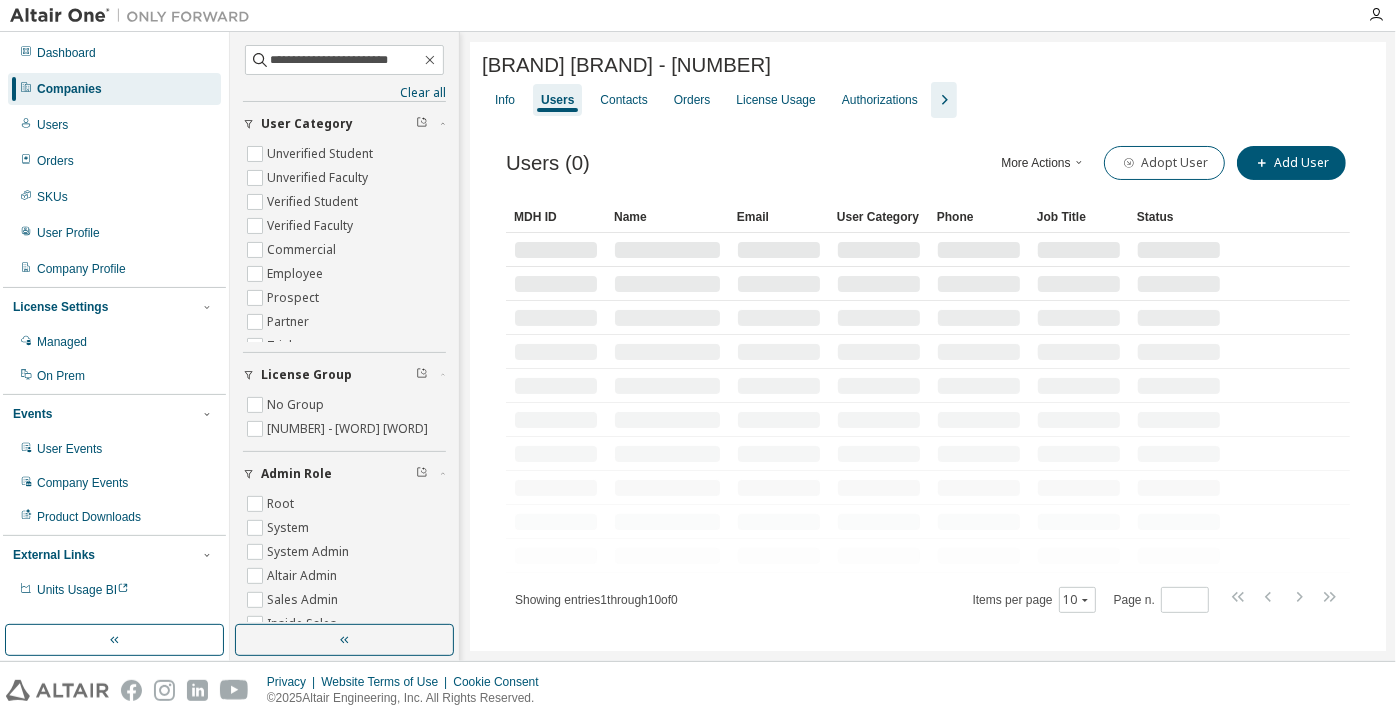 click on "Companies" at bounding box center (69, 89) 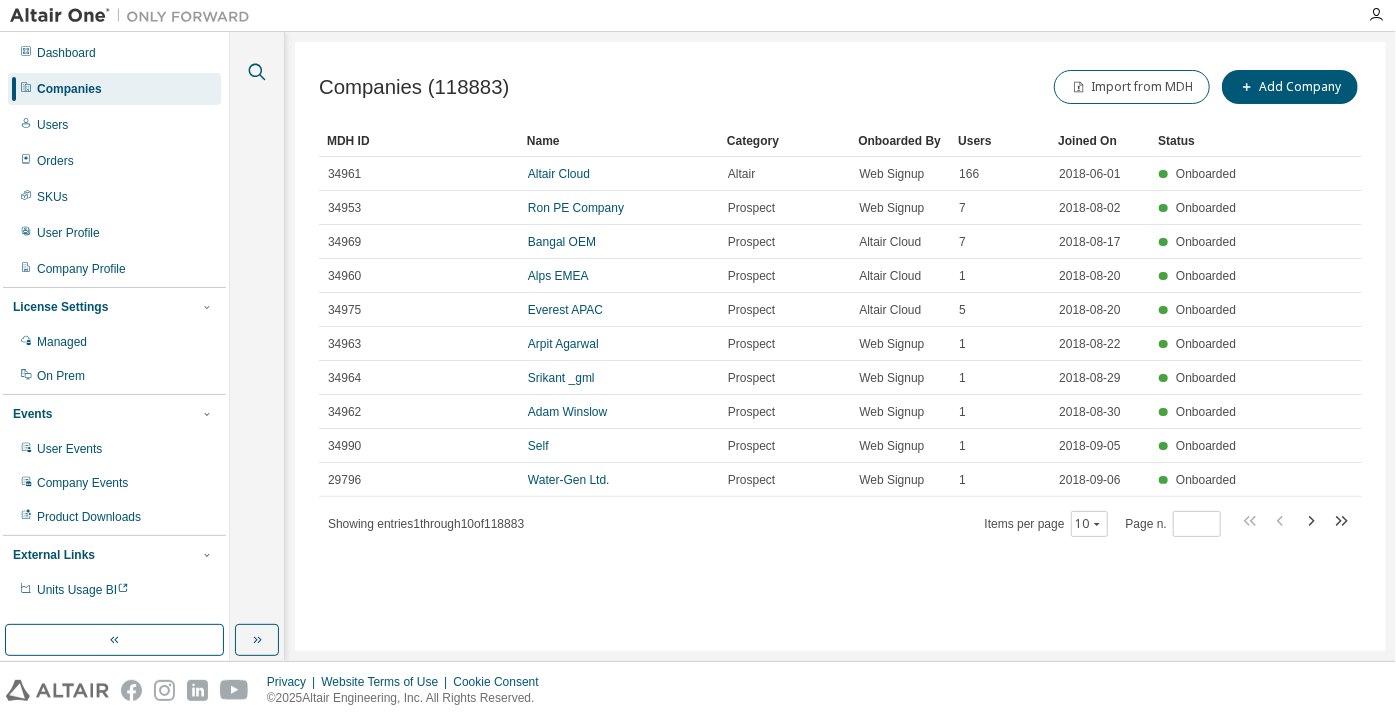 click 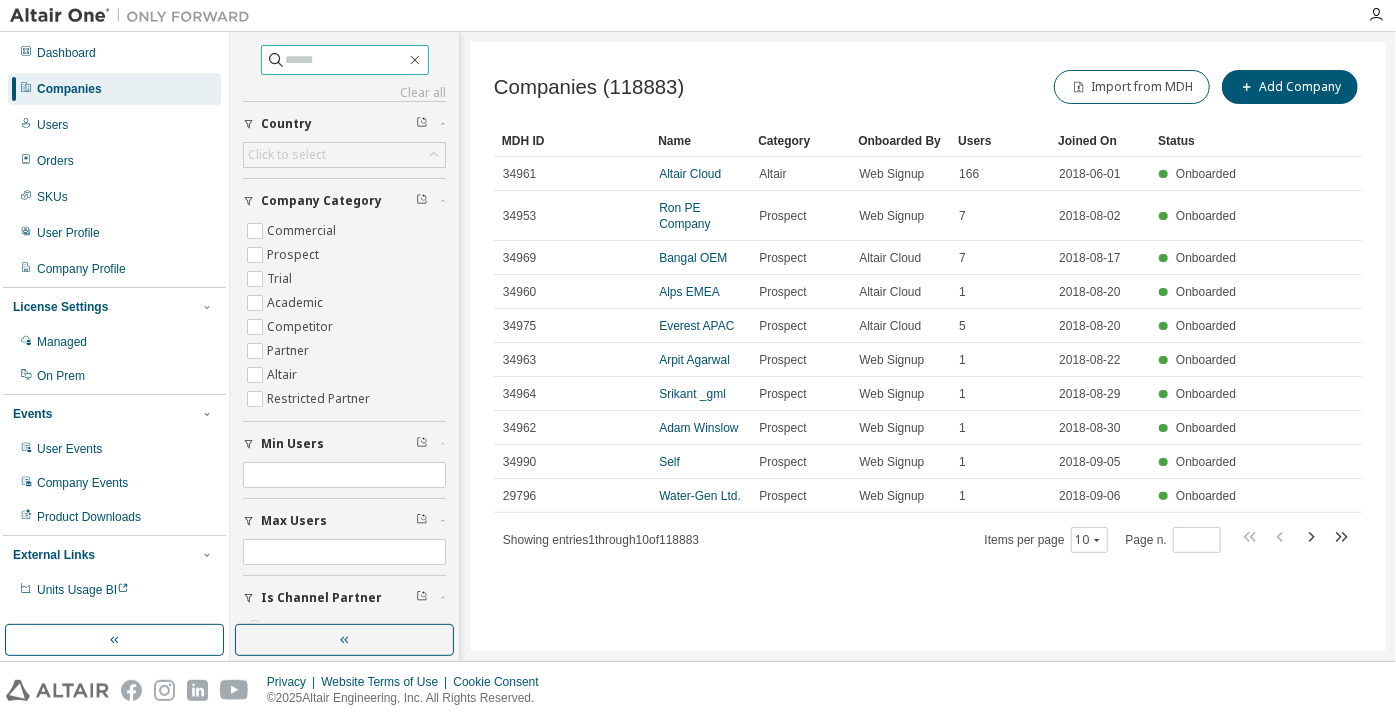 click at bounding box center (346, 60) 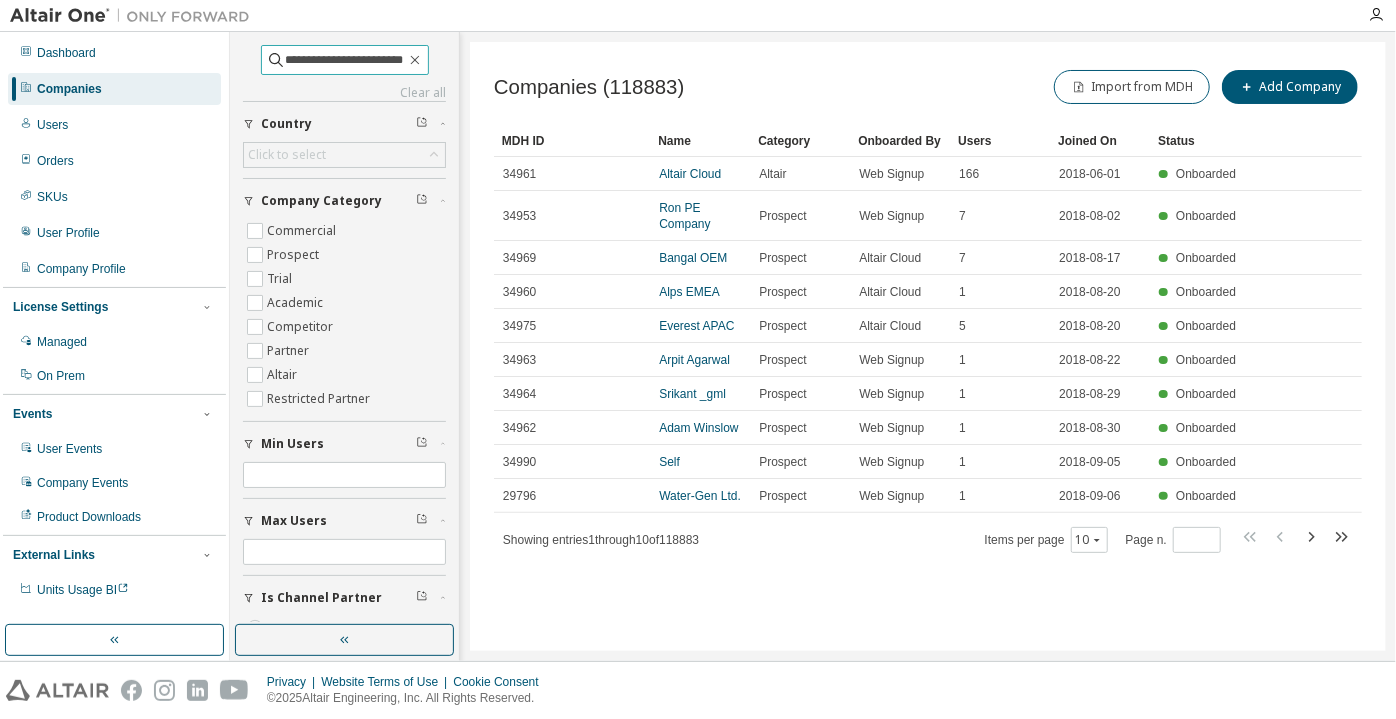 scroll, scrollTop: 0, scrollLeft: 8, axis: horizontal 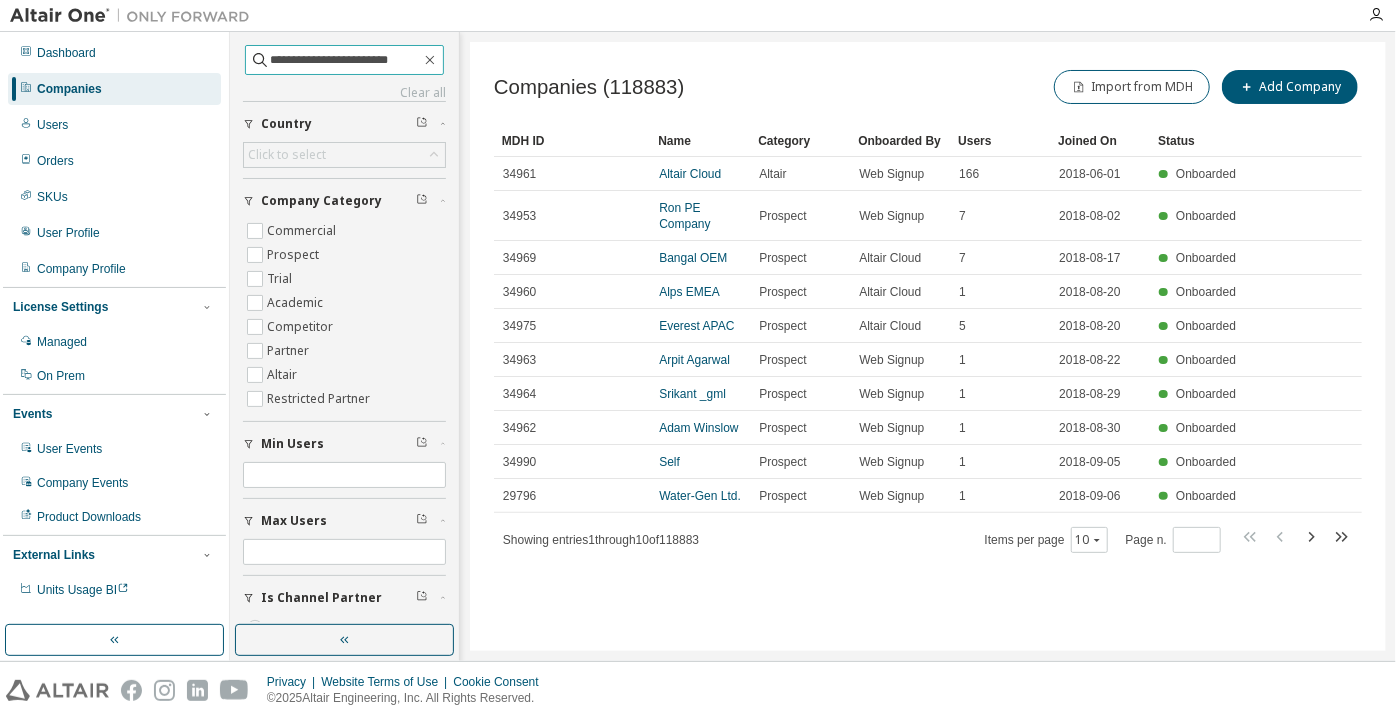 type on "**********" 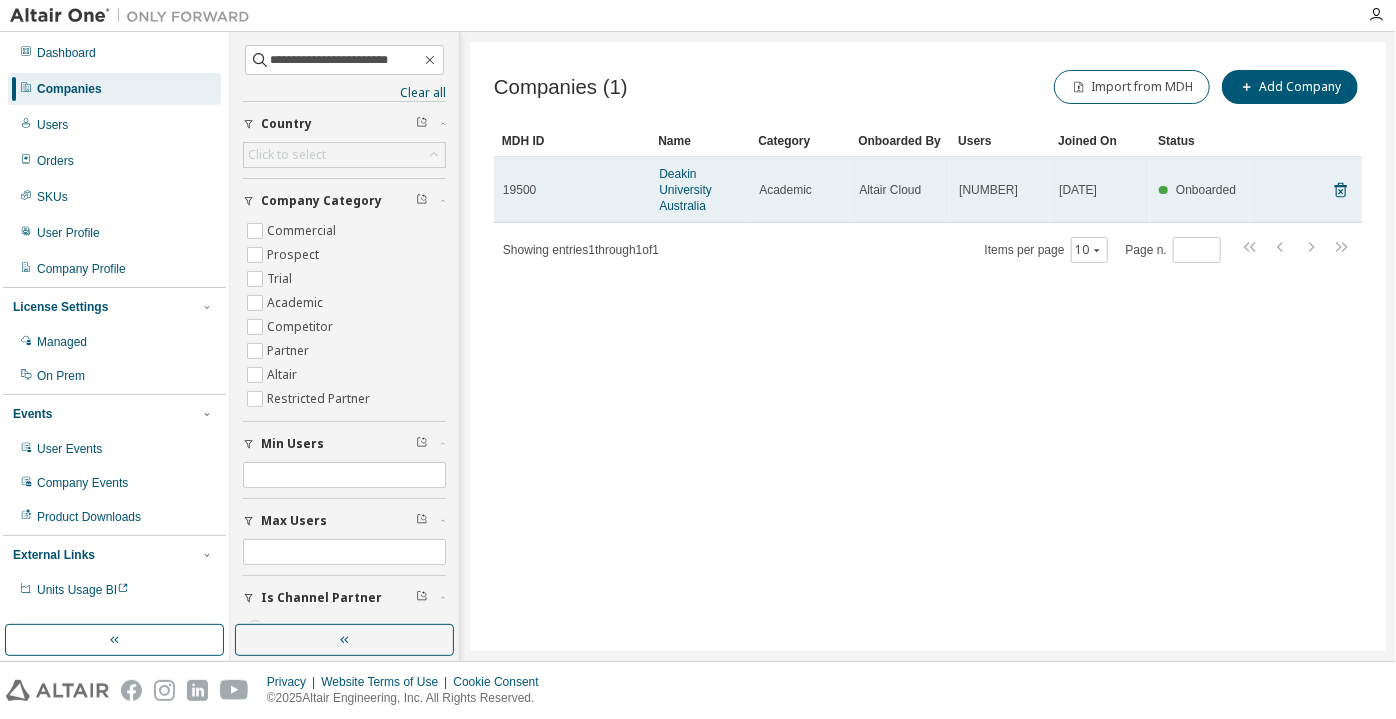 scroll, scrollTop: 0, scrollLeft: 0, axis: both 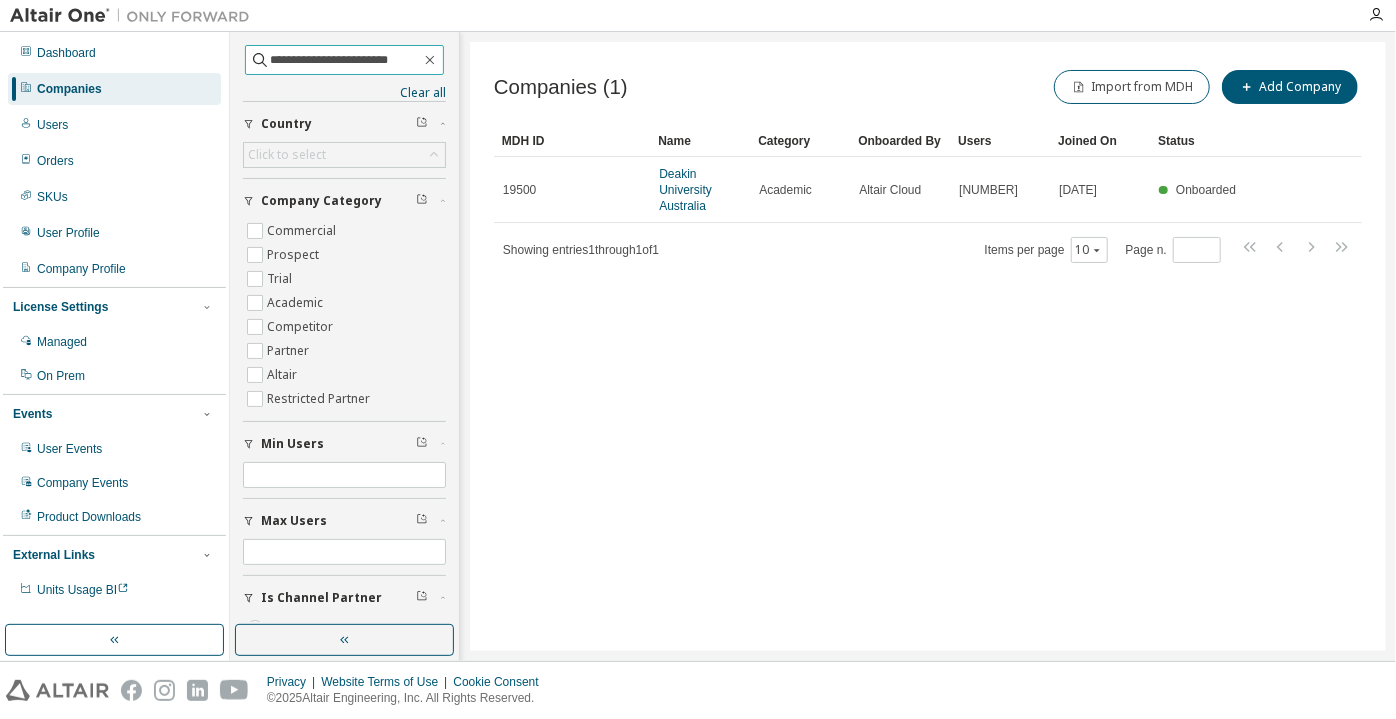 click on "**********" at bounding box center [344, 60] 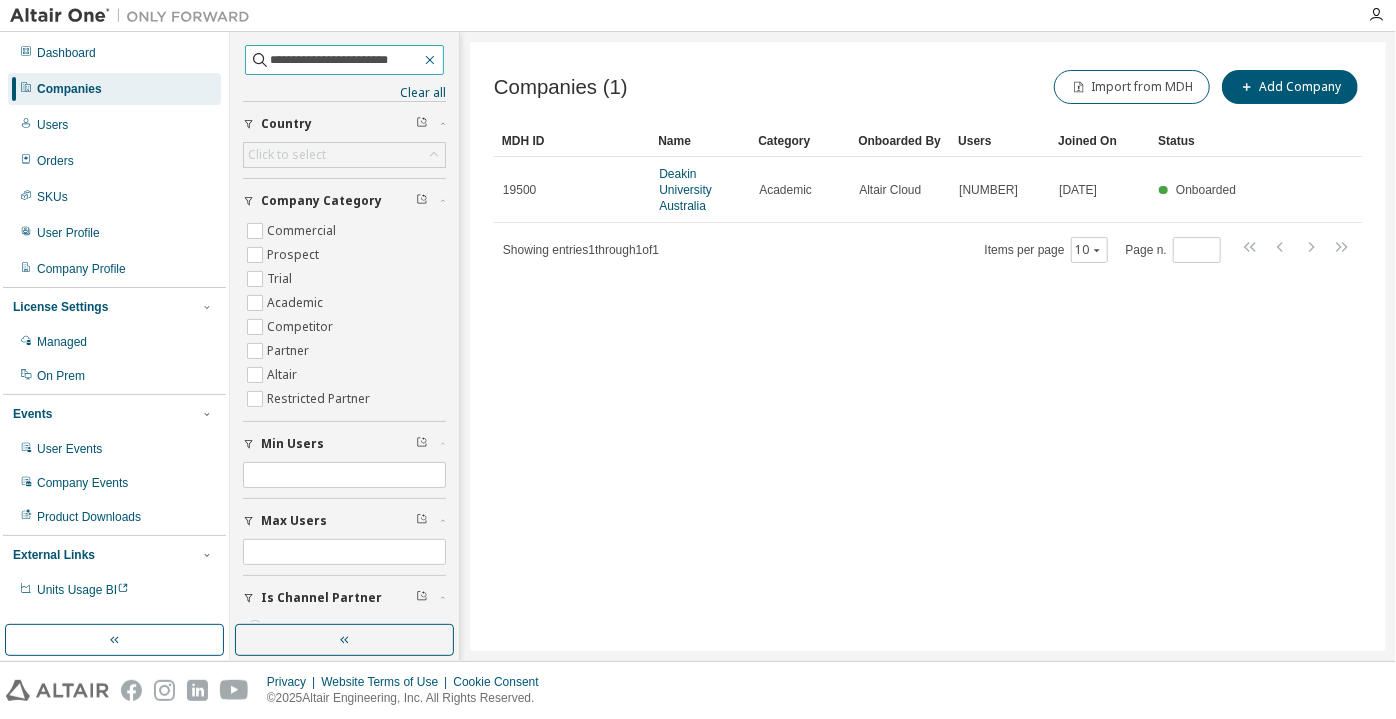 click 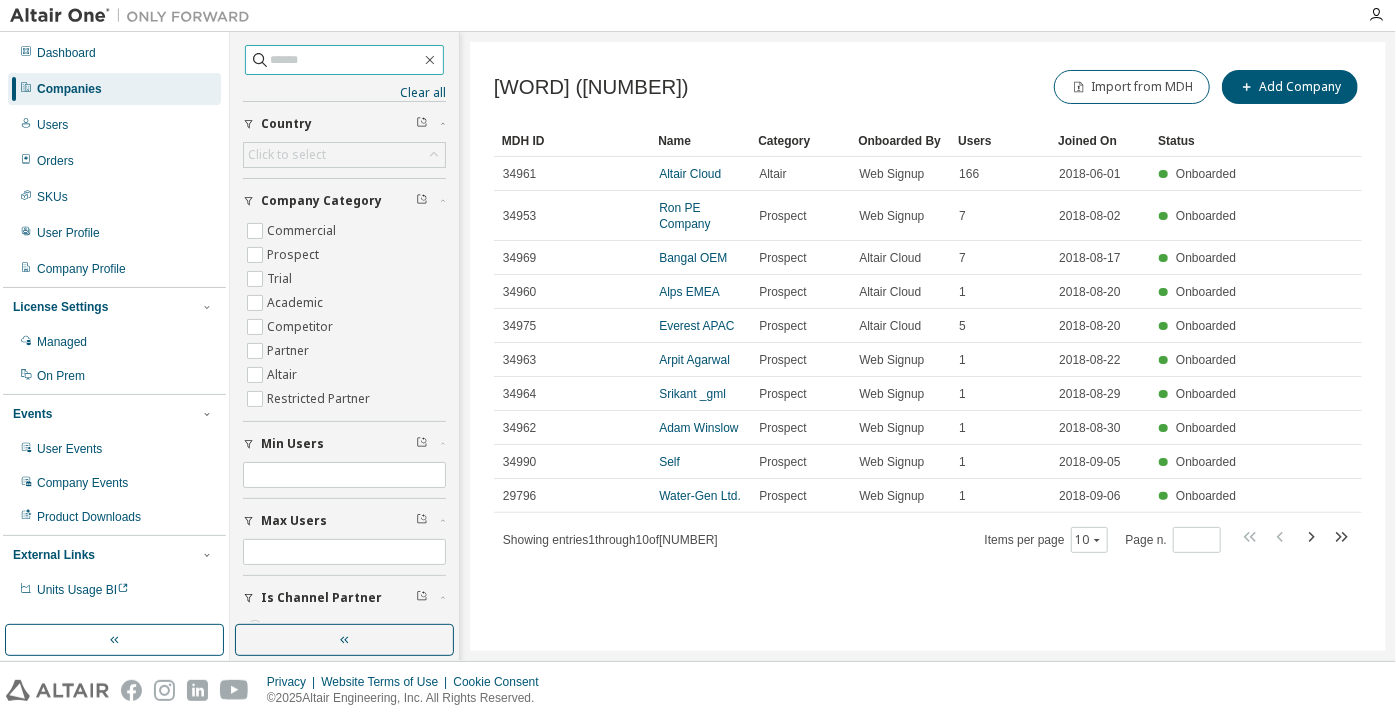 click at bounding box center (345, 60) 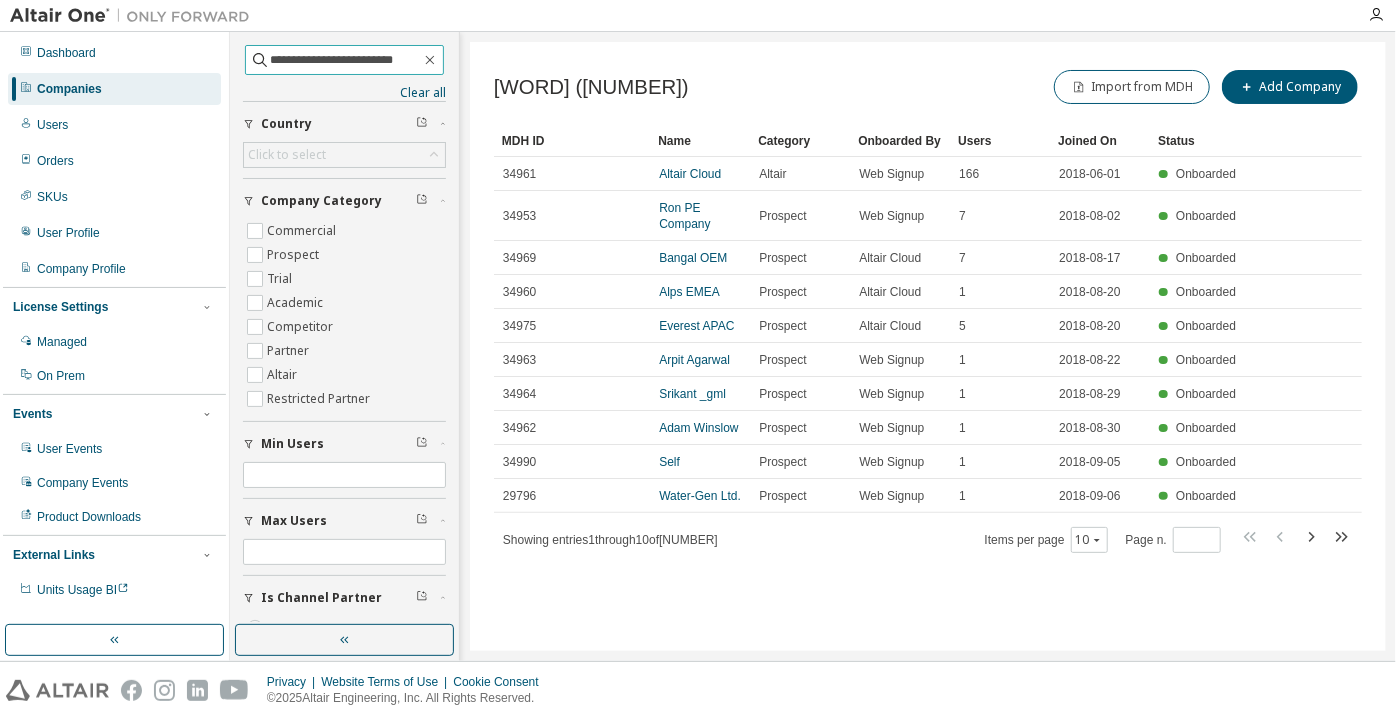 scroll, scrollTop: 0, scrollLeft: 10, axis: horizontal 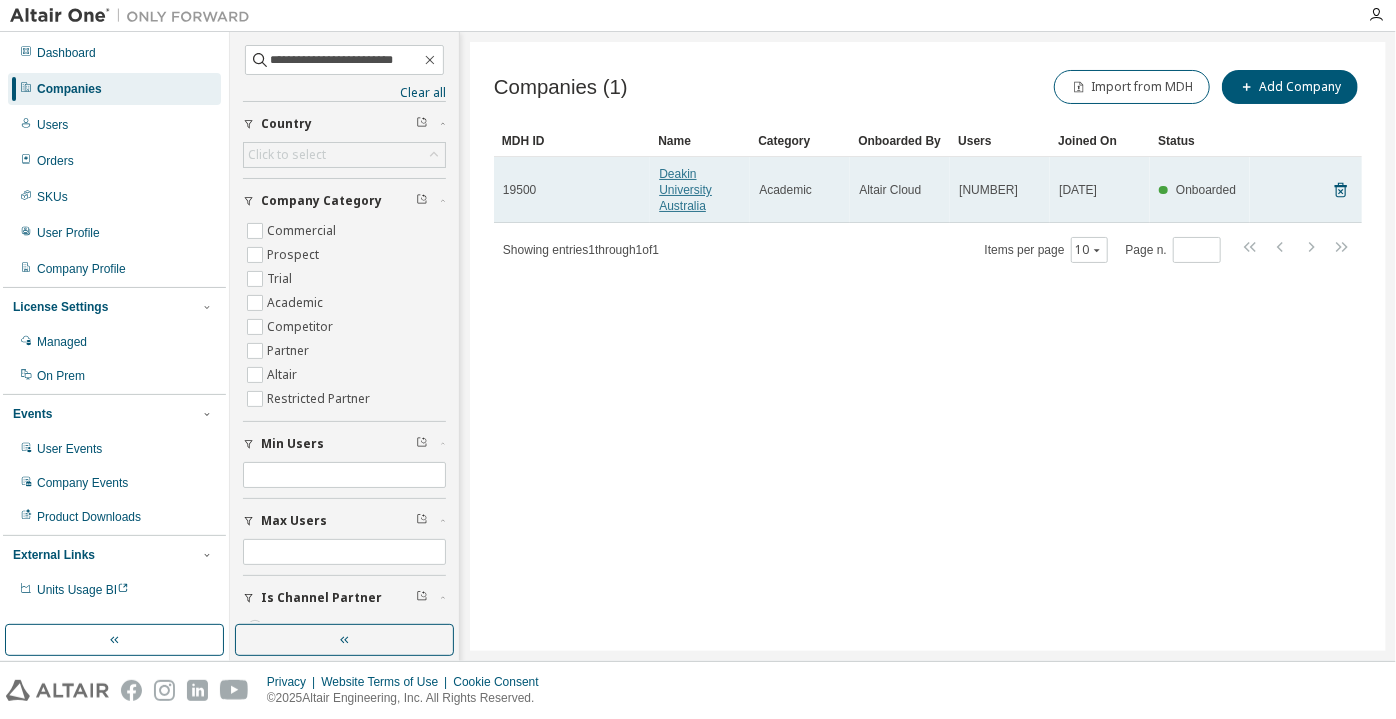 click on "Deakin University Australia" at bounding box center [685, 190] 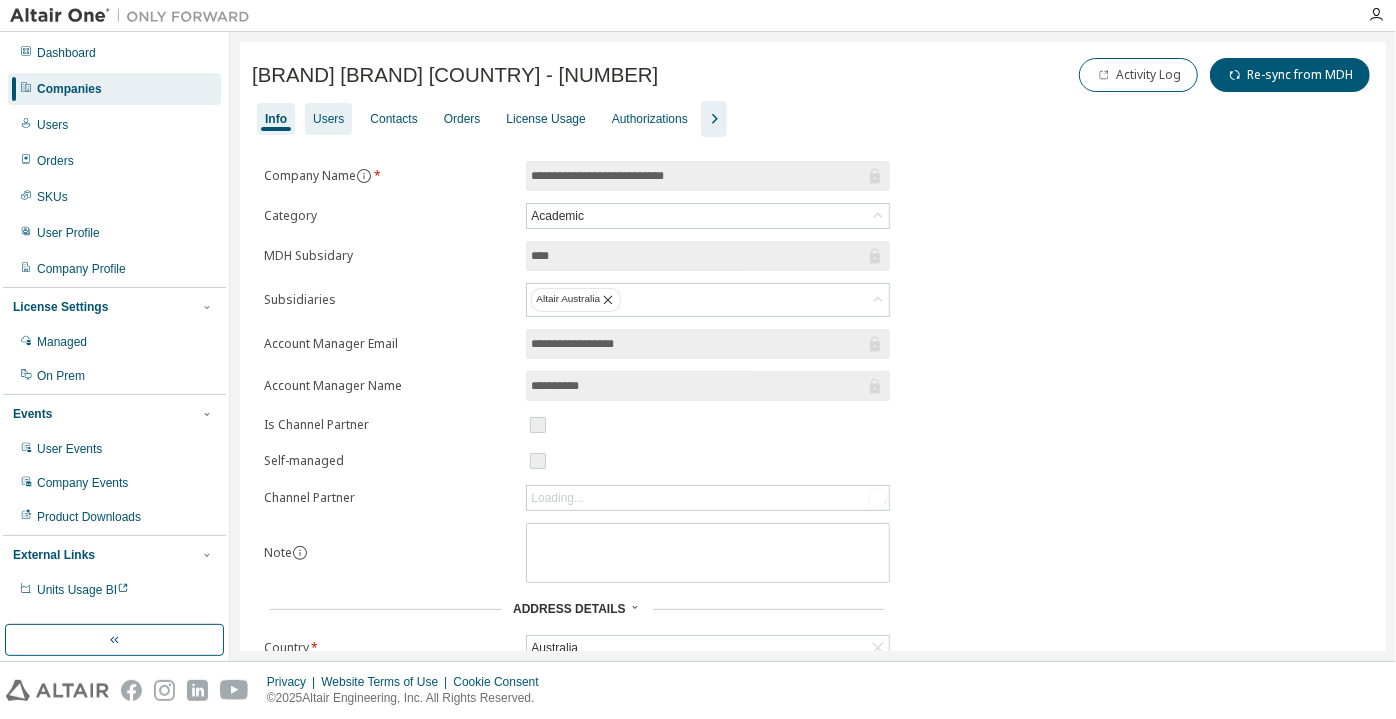 click on "Users" at bounding box center [328, 119] 